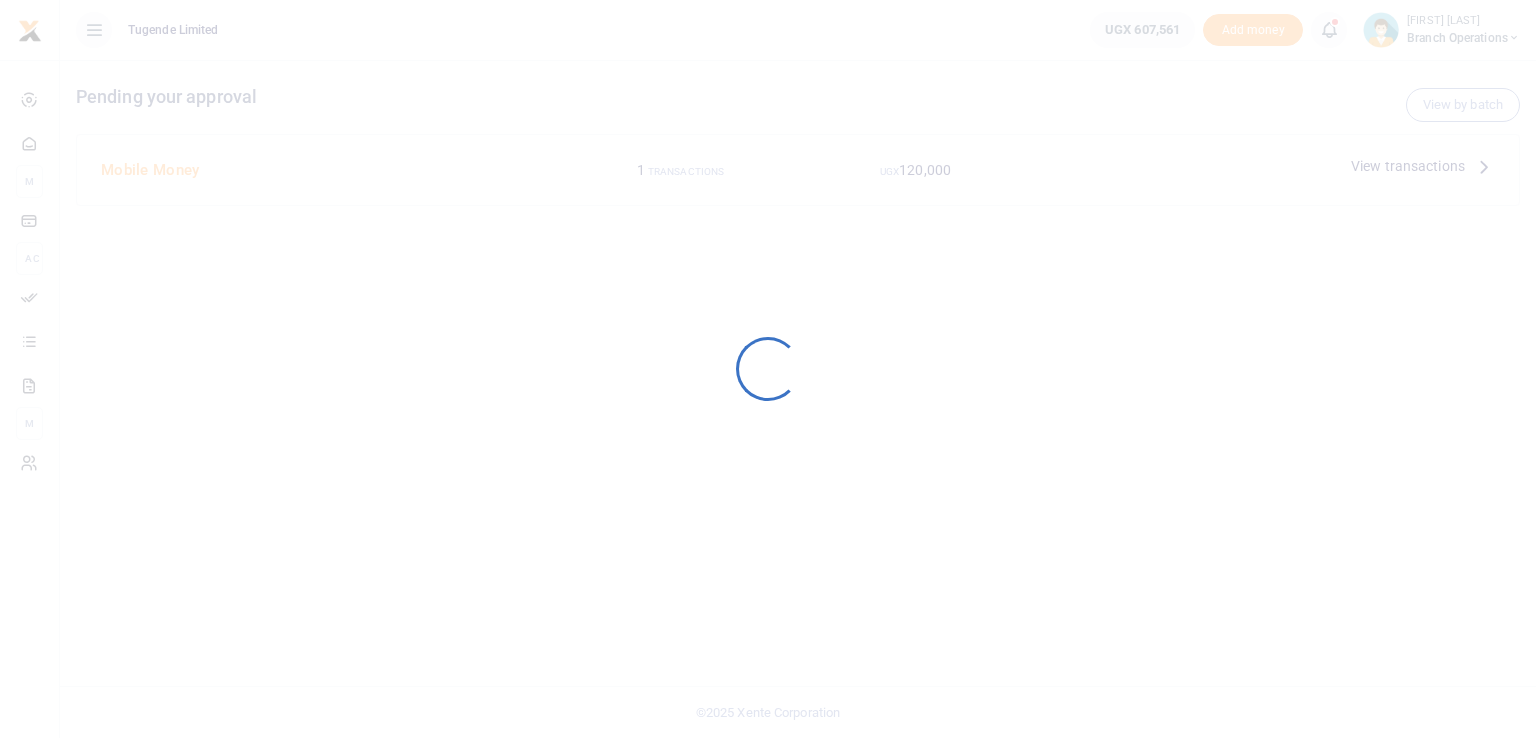 scroll, scrollTop: 0, scrollLeft: 0, axis: both 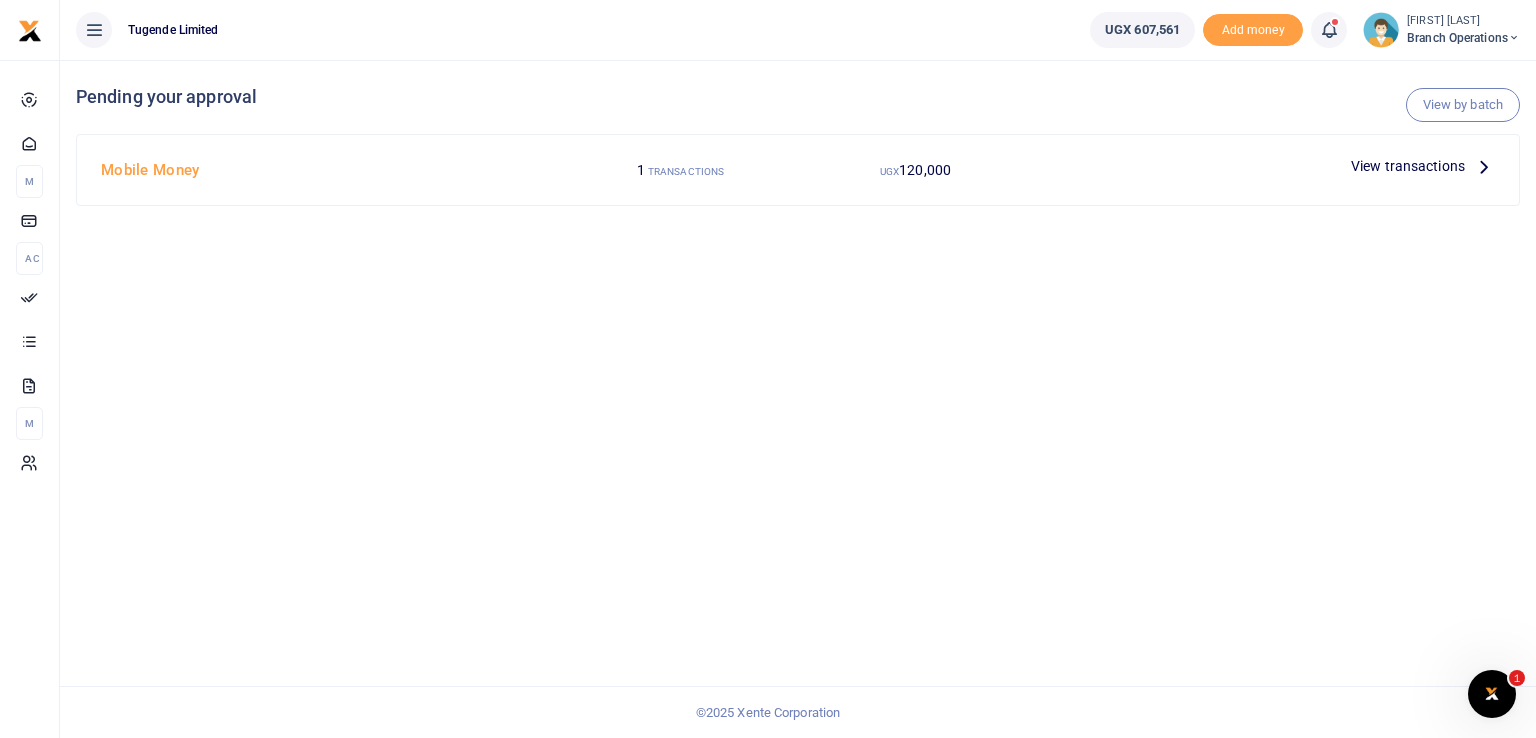 click on "View transactions" at bounding box center [1408, 166] 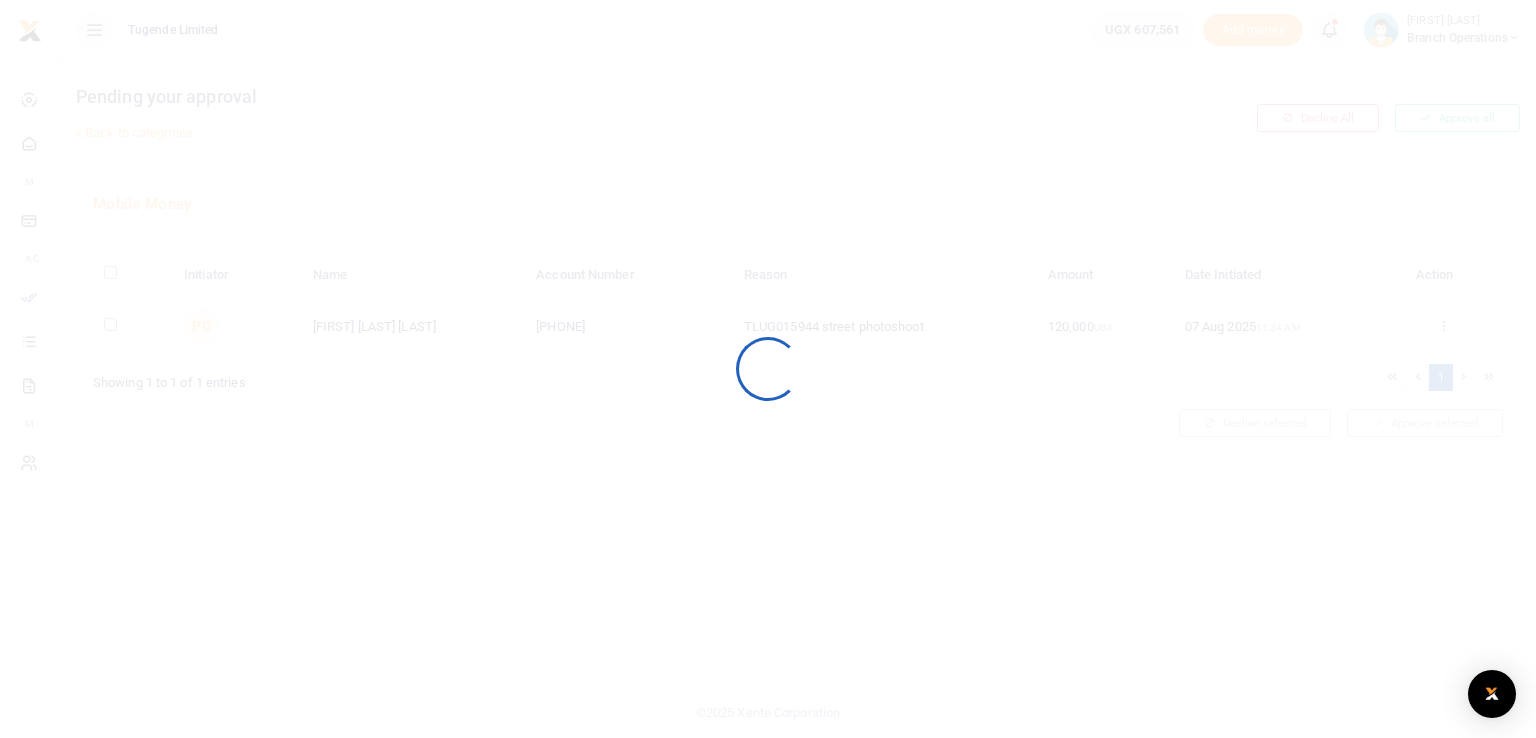 scroll, scrollTop: 0, scrollLeft: 0, axis: both 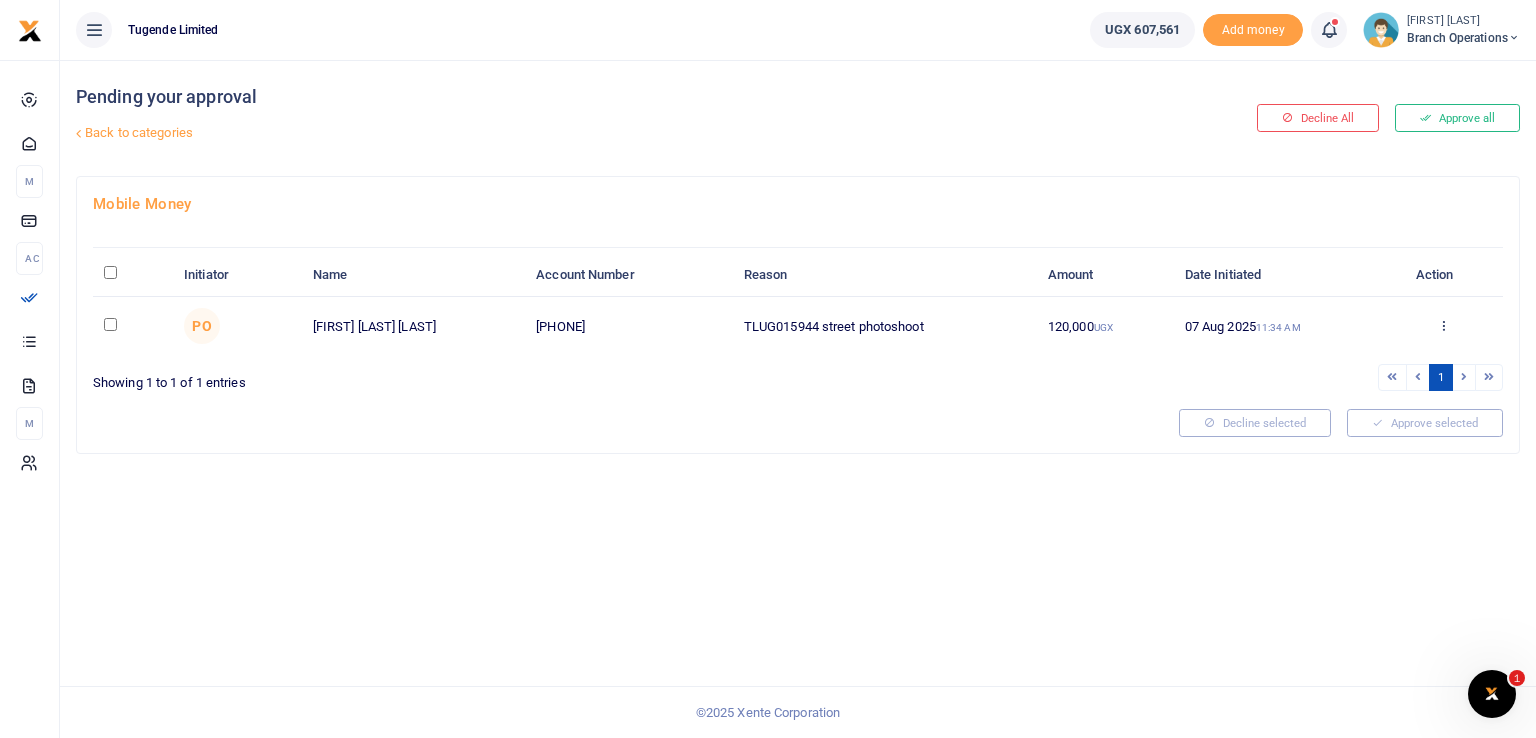 click at bounding box center (110, 324) 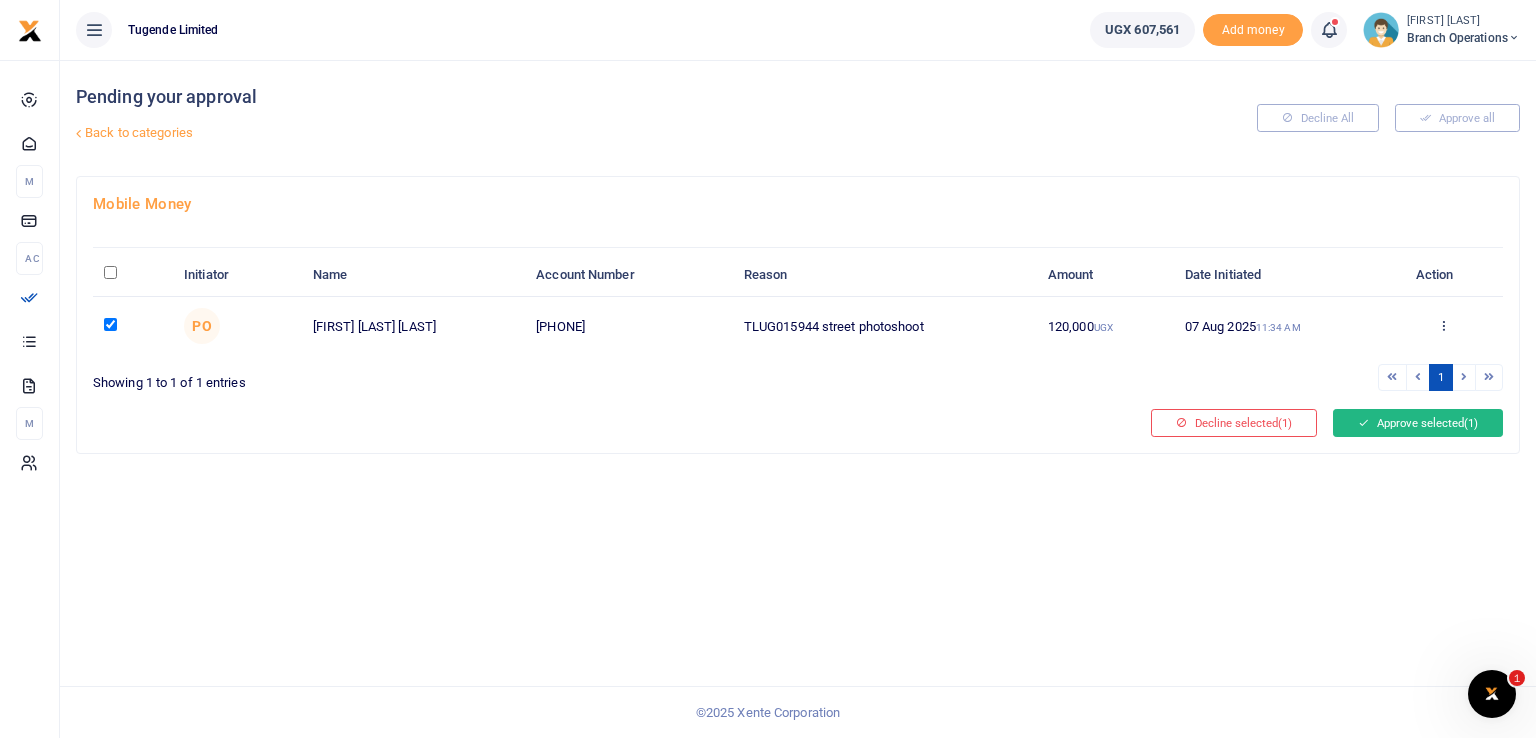 click on "Approve selected  (1)" at bounding box center [1418, 423] 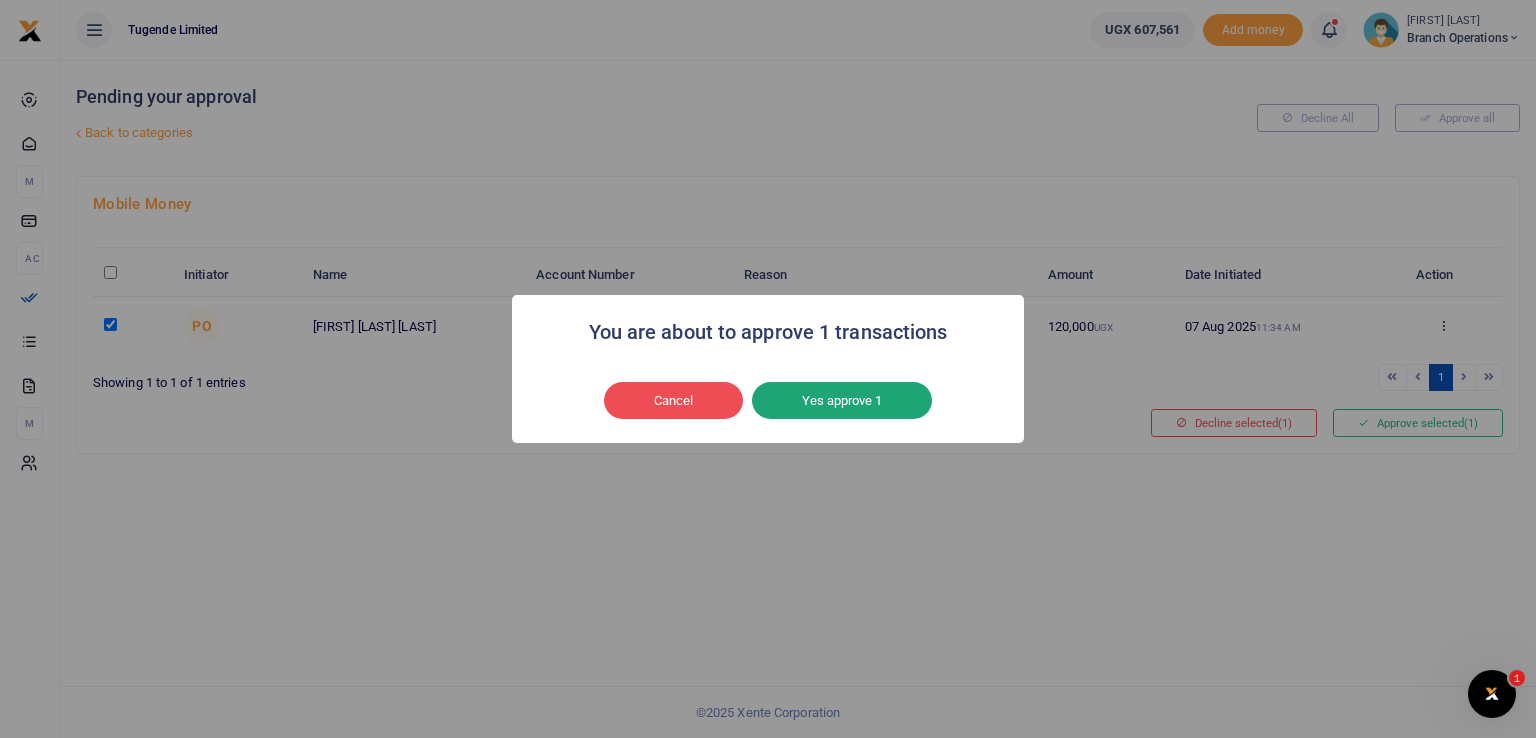 click on "Yes approve 1" at bounding box center [842, 401] 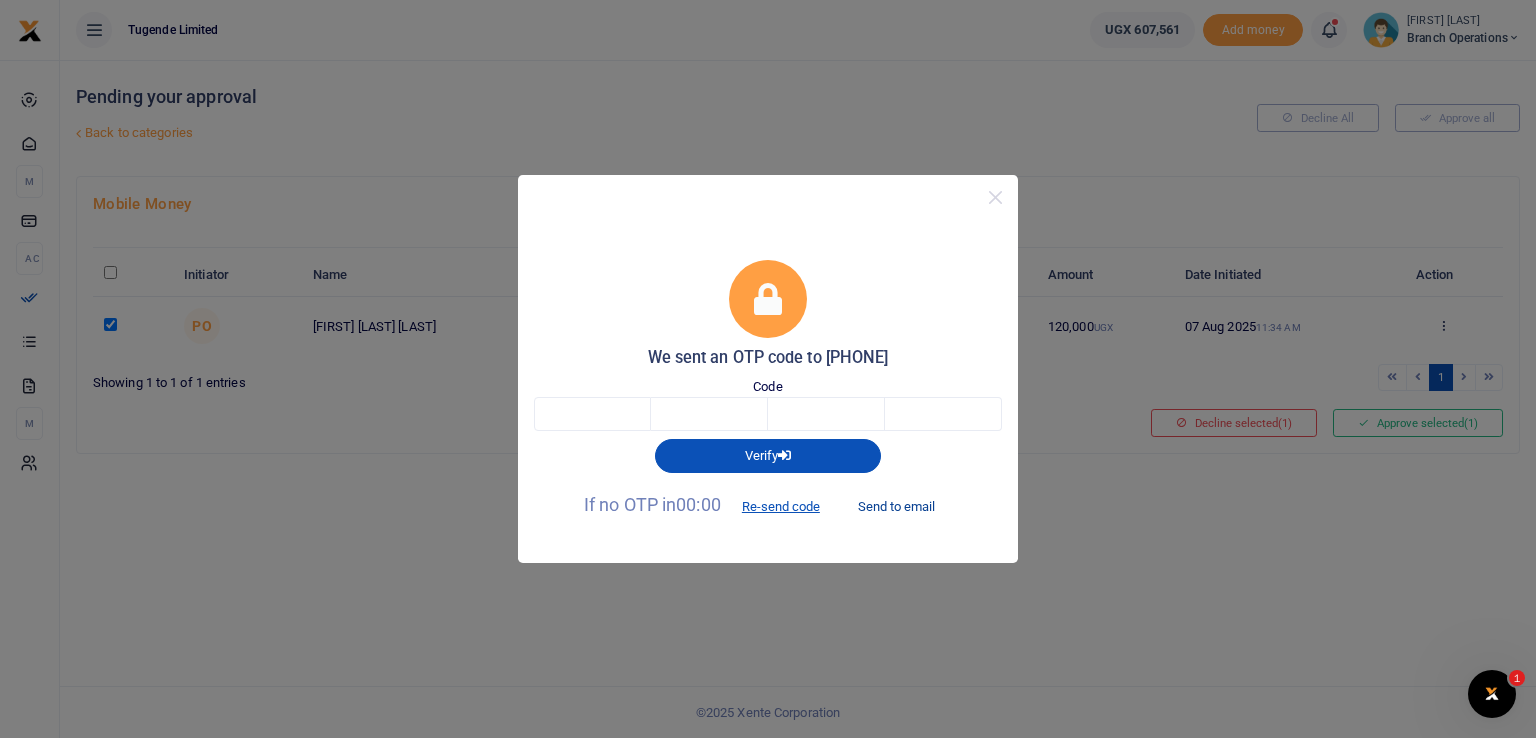 click on "Send to email" at bounding box center (896, 506) 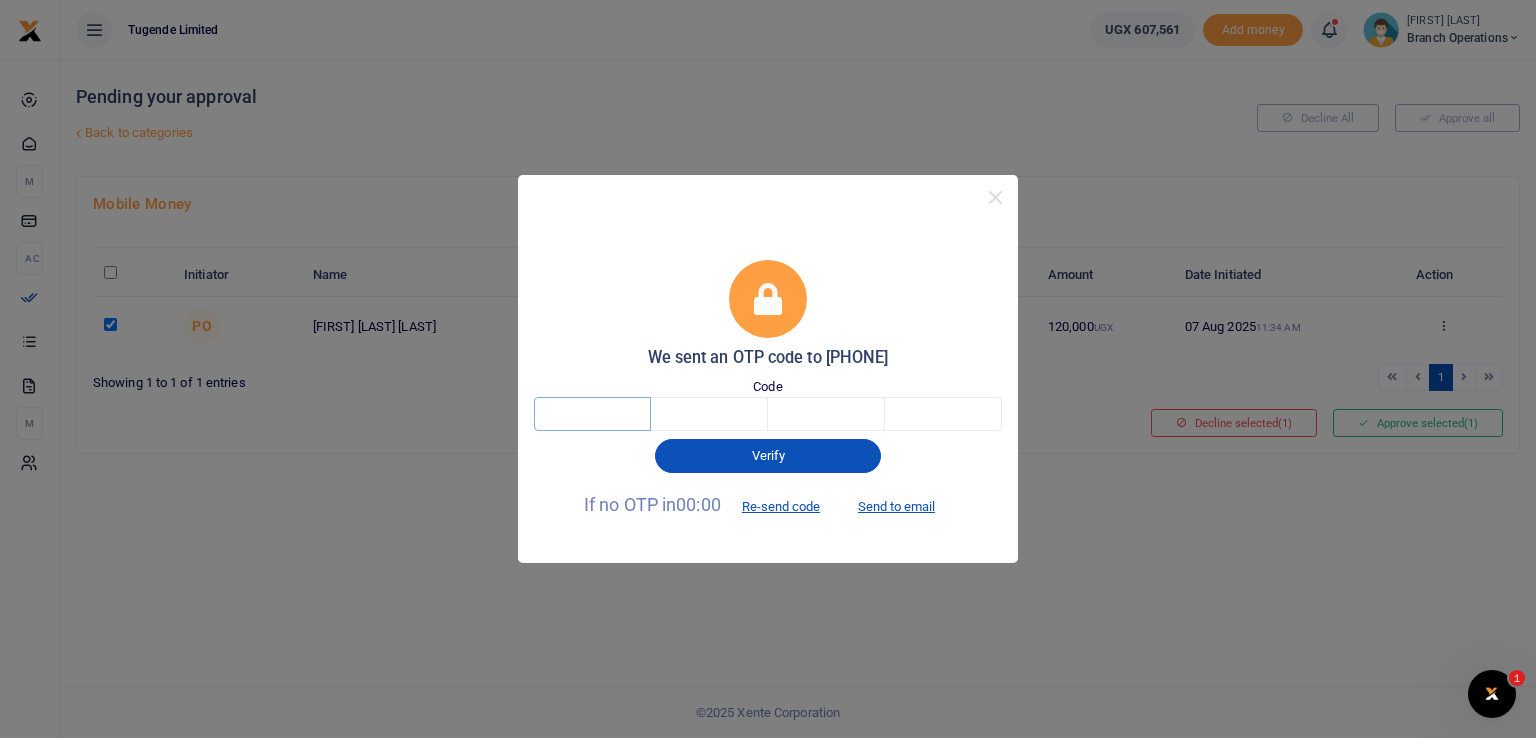 click at bounding box center (592, 414) 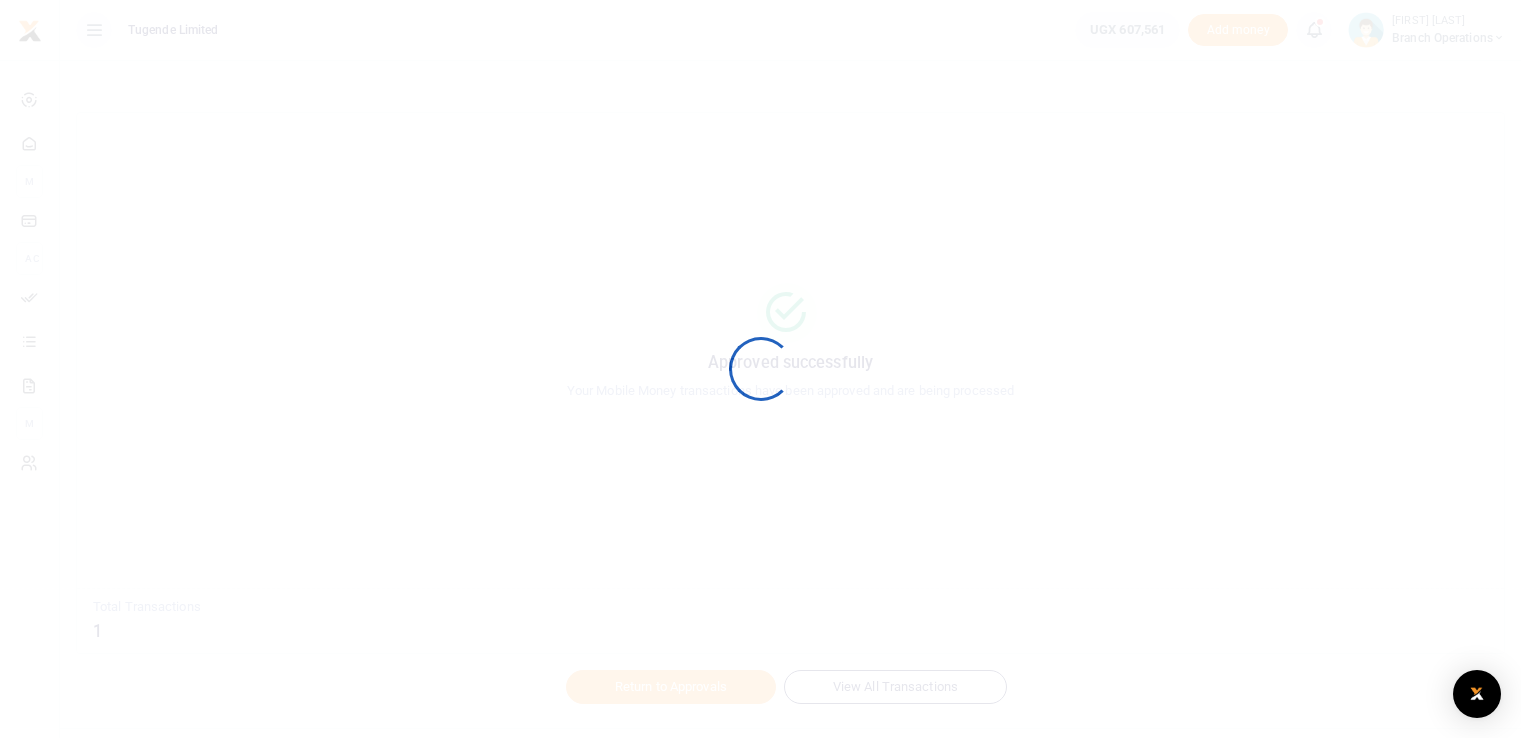 scroll, scrollTop: 0, scrollLeft: 0, axis: both 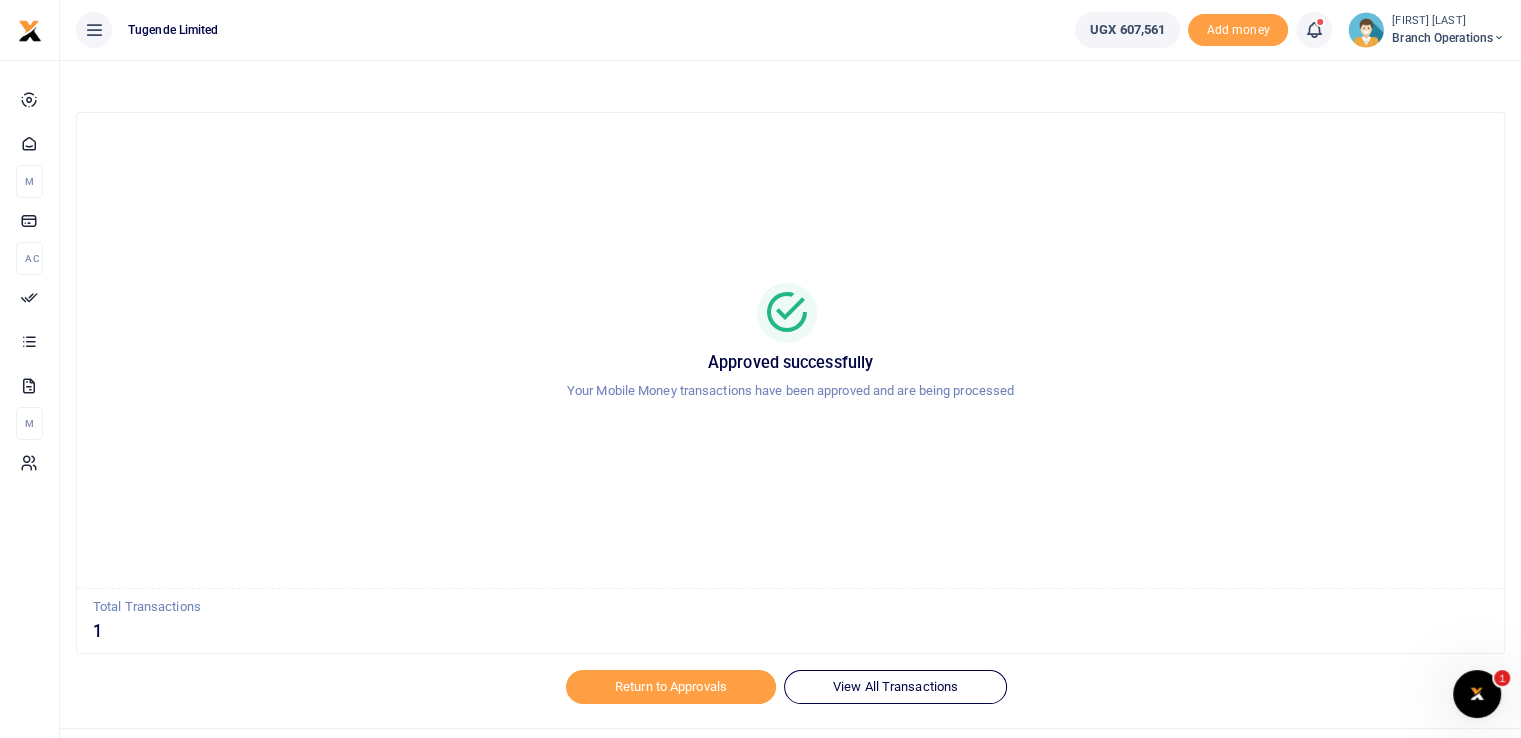 click on "Branch Operations" at bounding box center (1448, 38) 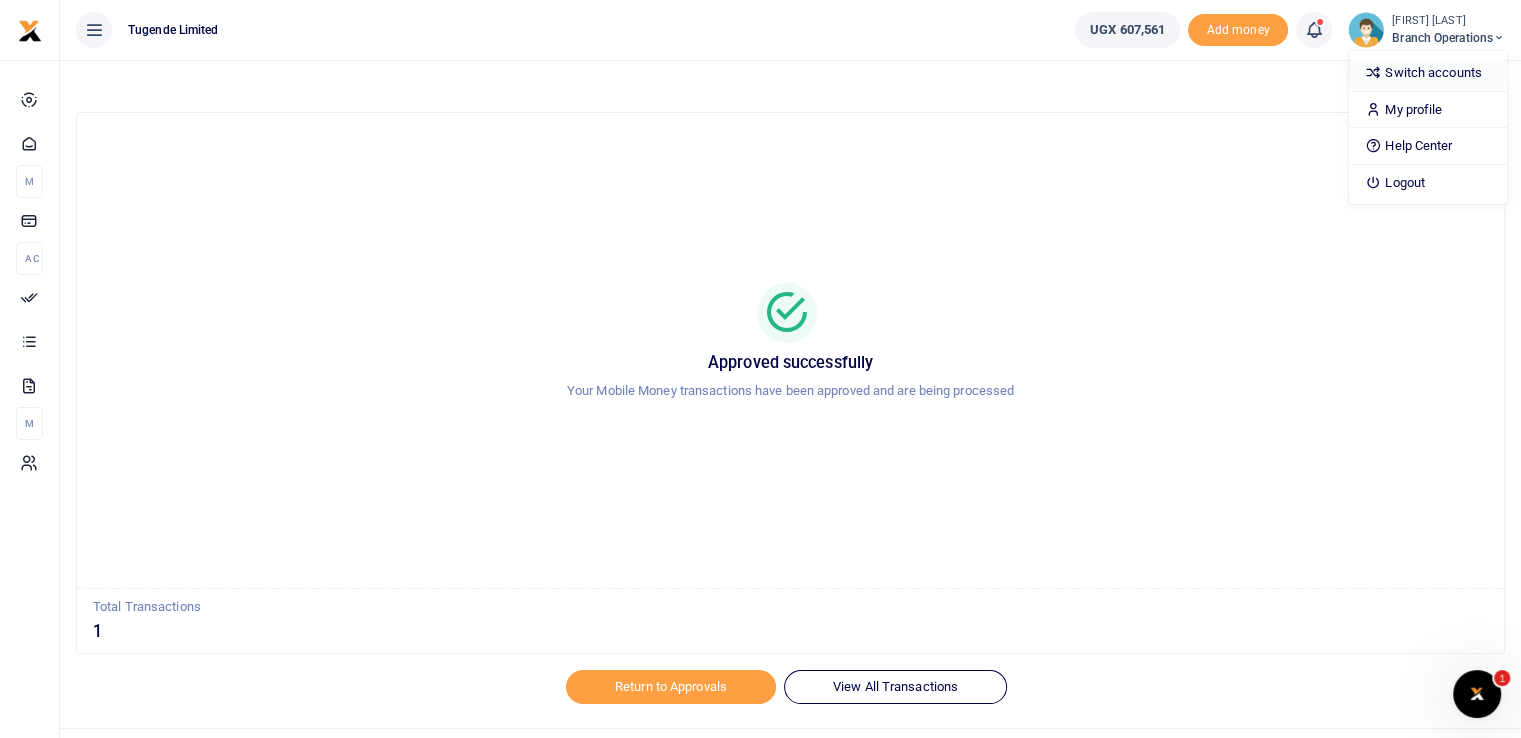 click on "Switch accounts" at bounding box center [1428, 73] 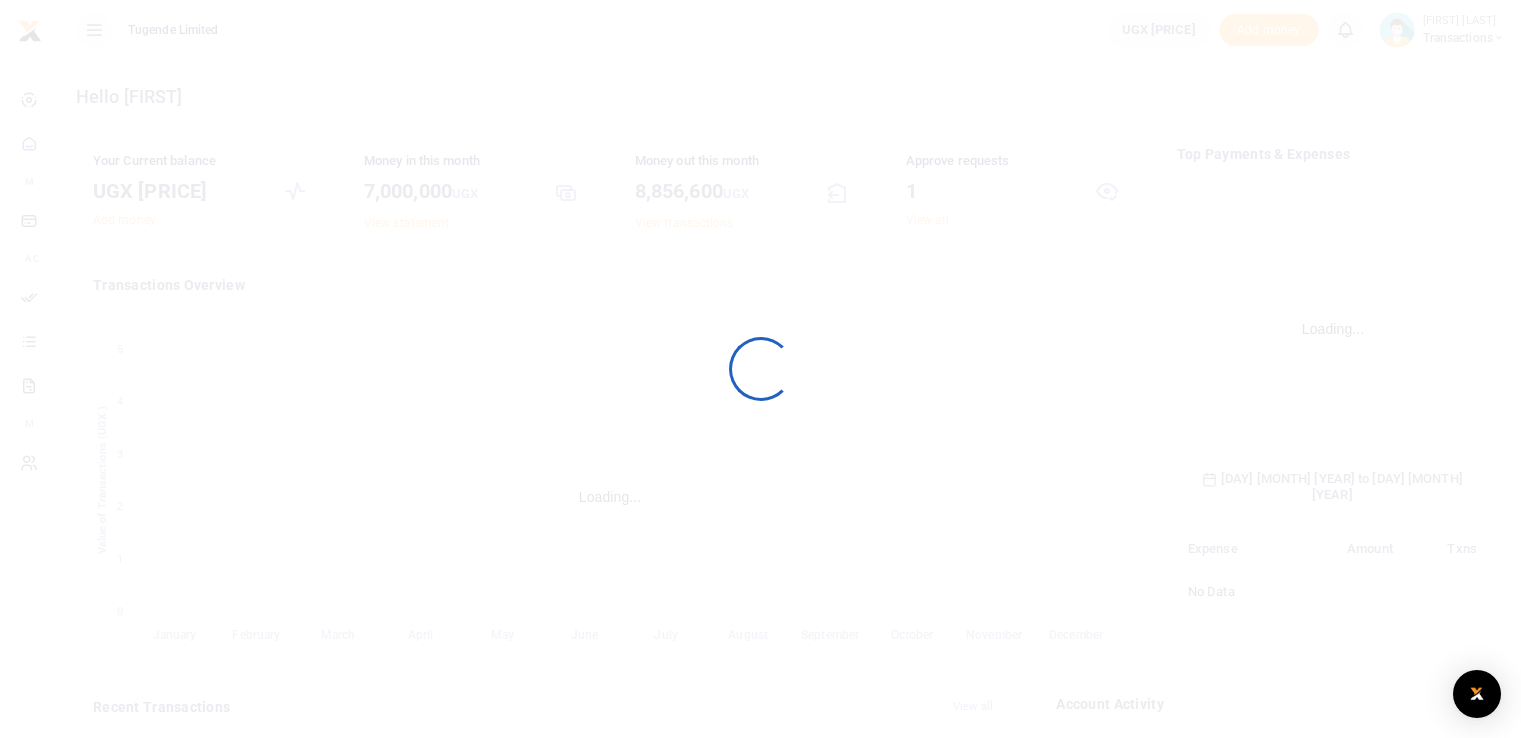 scroll, scrollTop: 0, scrollLeft: 0, axis: both 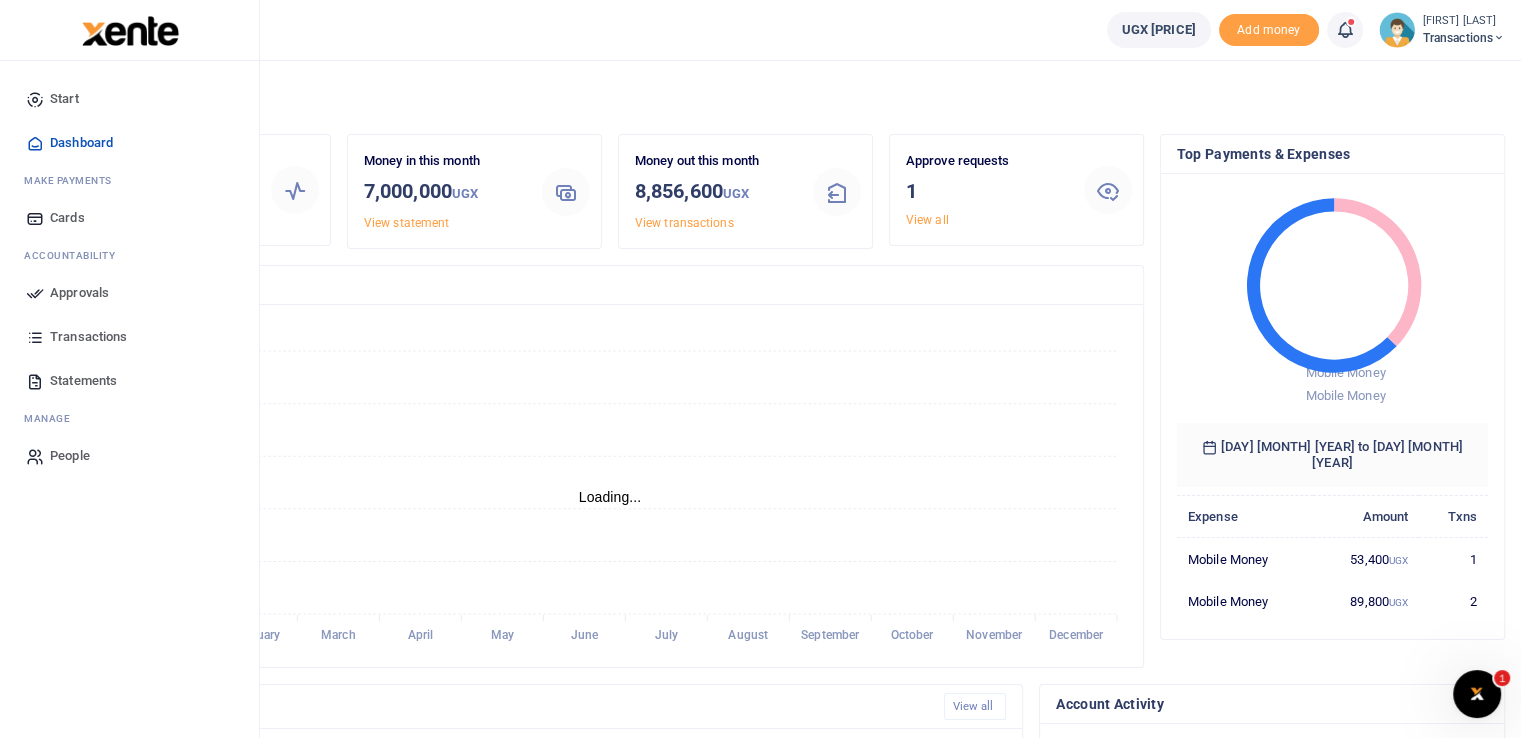 click at bounding box center [35, 293] 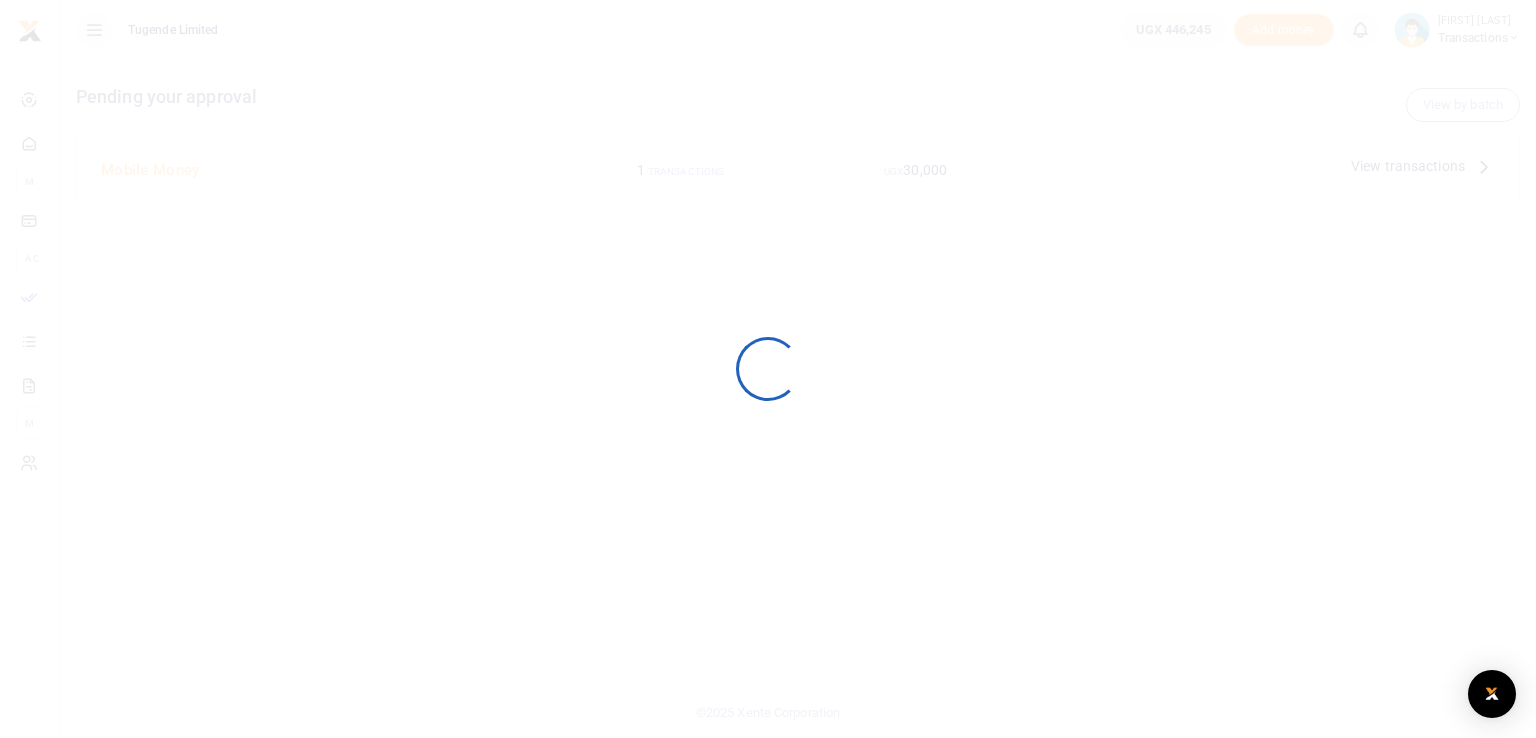 scroll, scrollTop: 0, scrollLeft: 0, axis: both 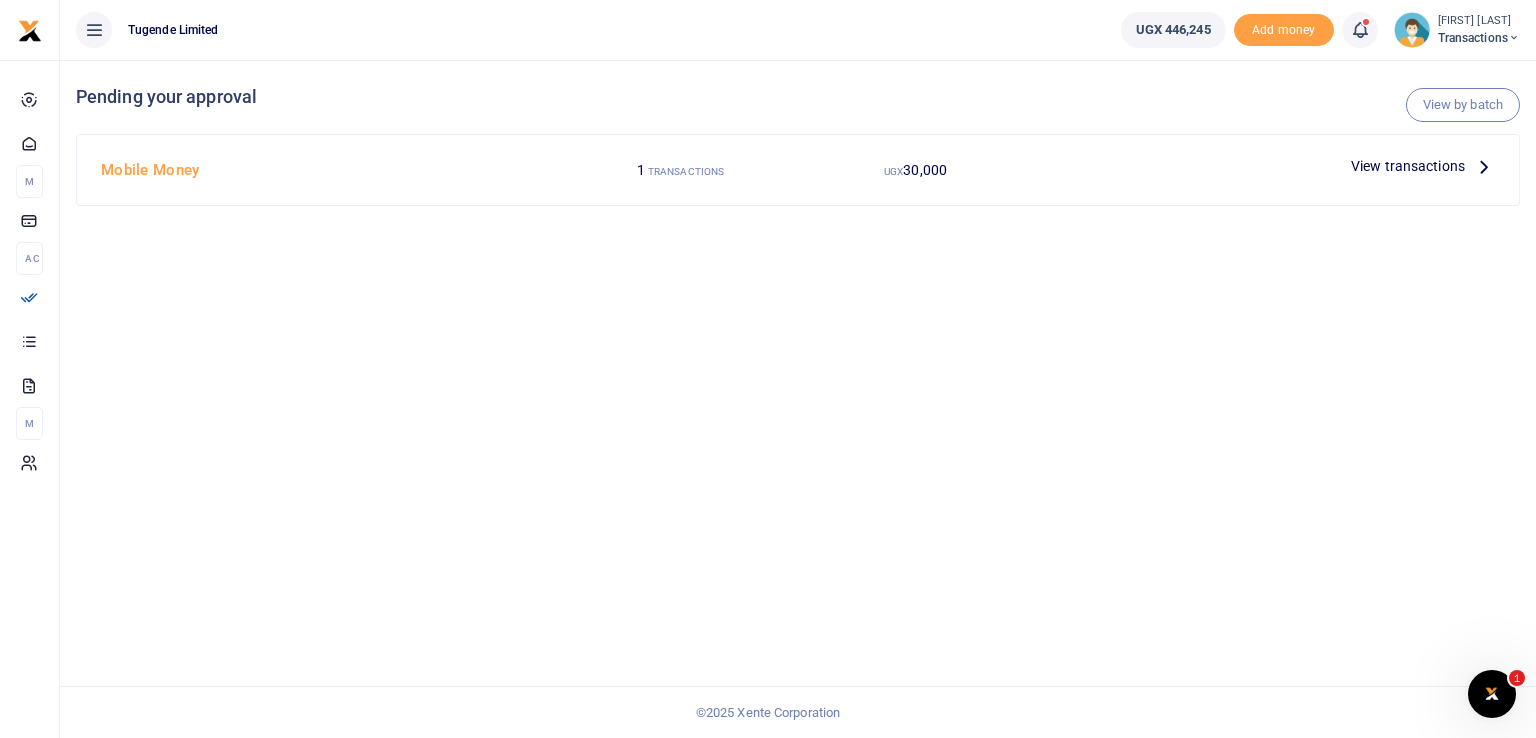 click on "View transactions" at bounding box center (1408, 166) 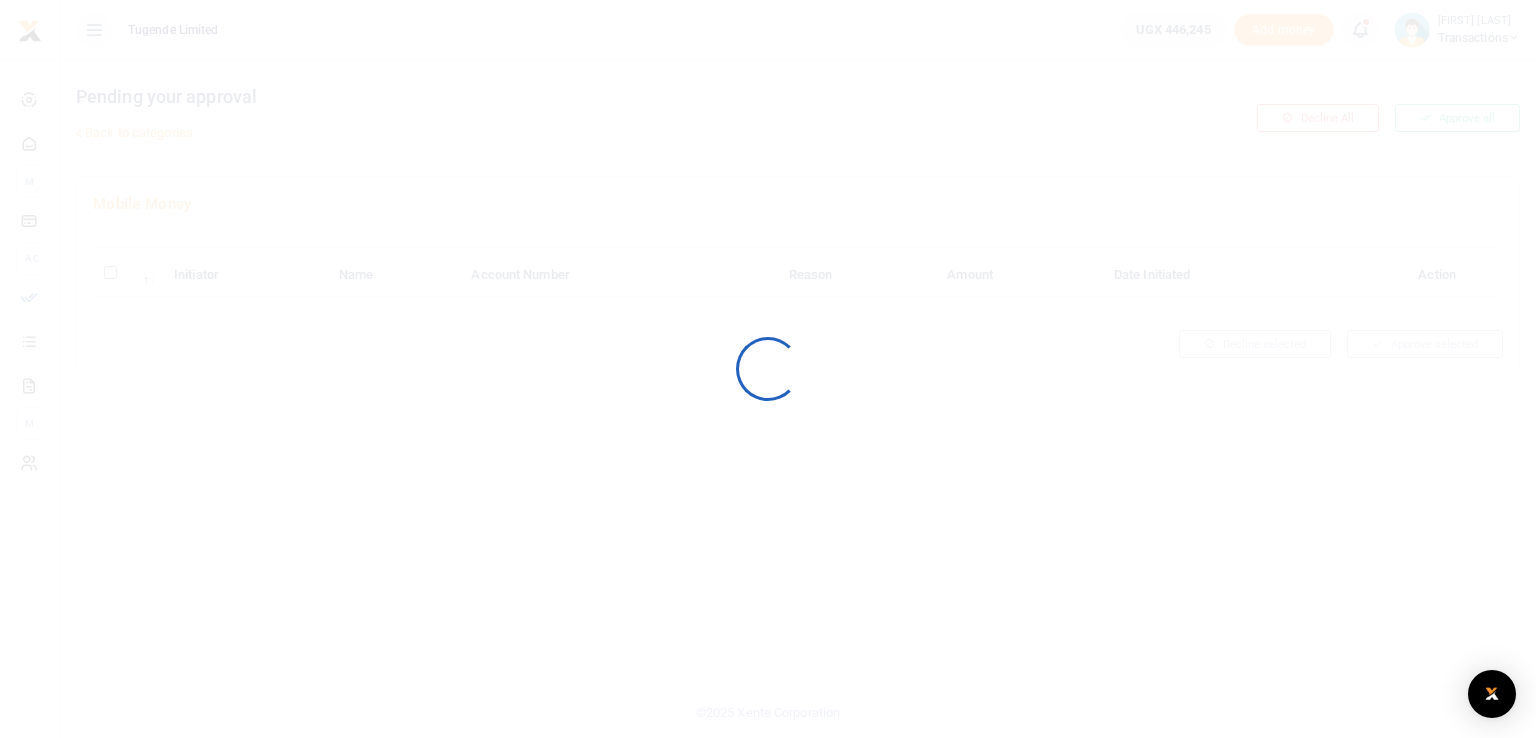 scroll, scrollTop: 0, scrollLeft: 0, axis: both 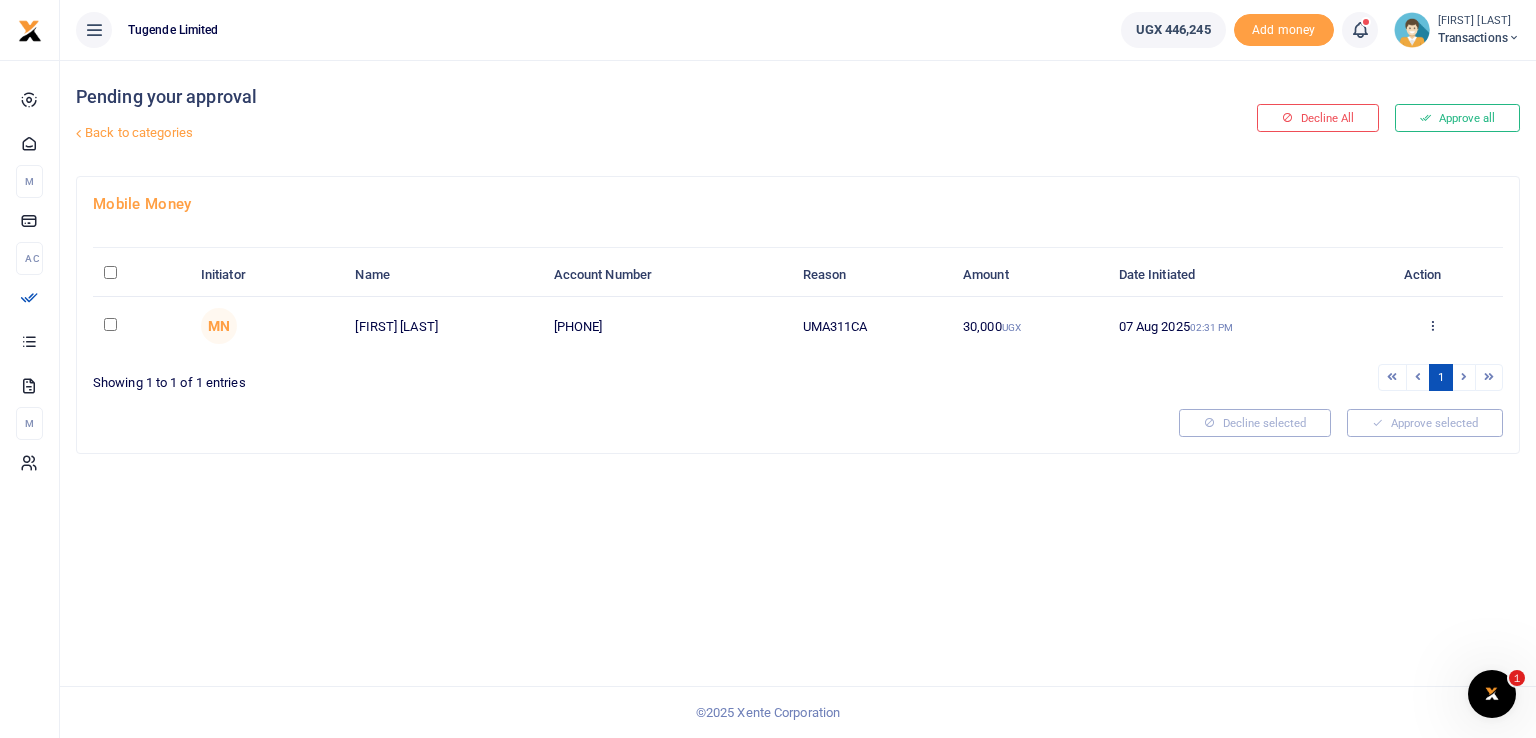 drag, startPoint x: 871, startPoint y: 320, endPoint x: 771, endPoint y: 324, distance: 100.07997 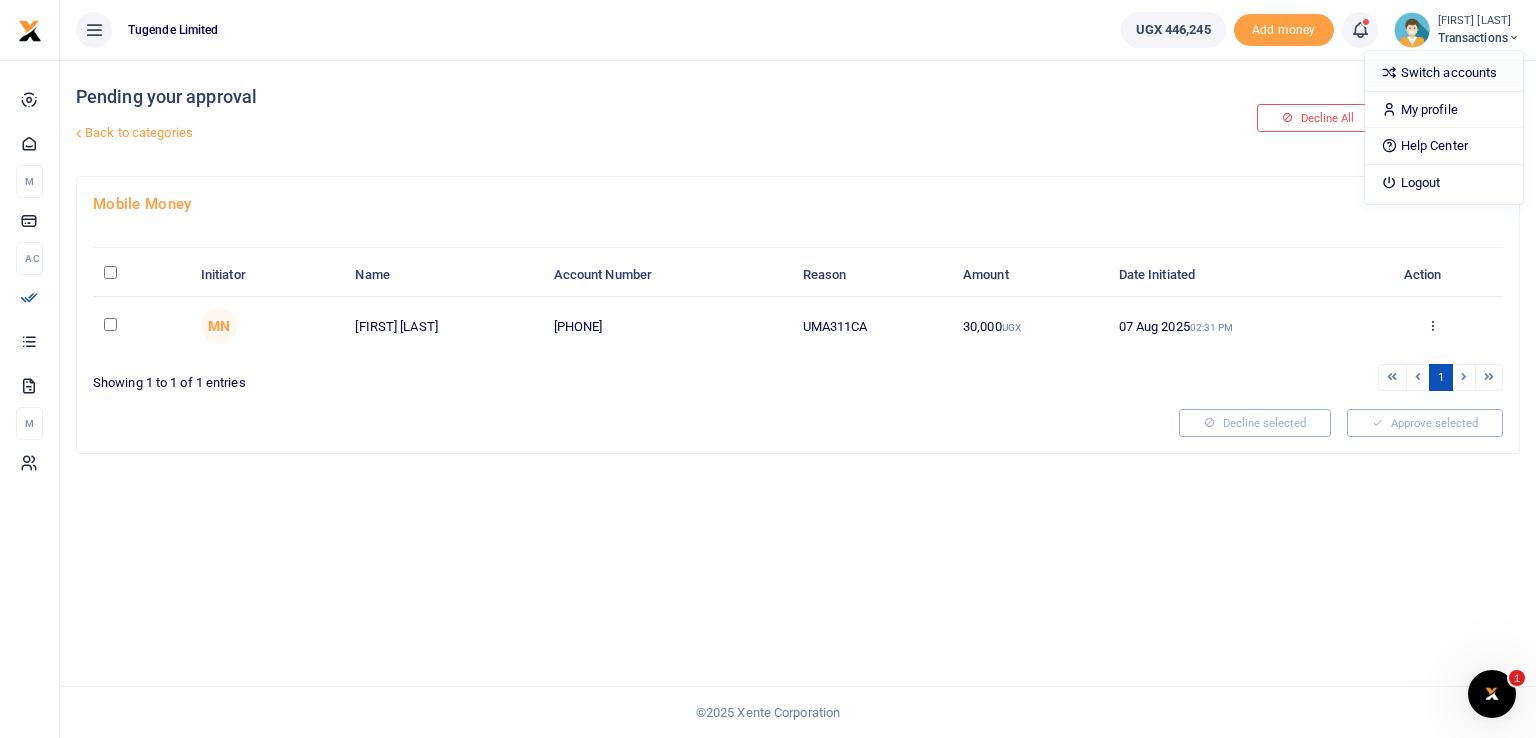 click on "Switch accounts" at bounding box center (1444, 73) 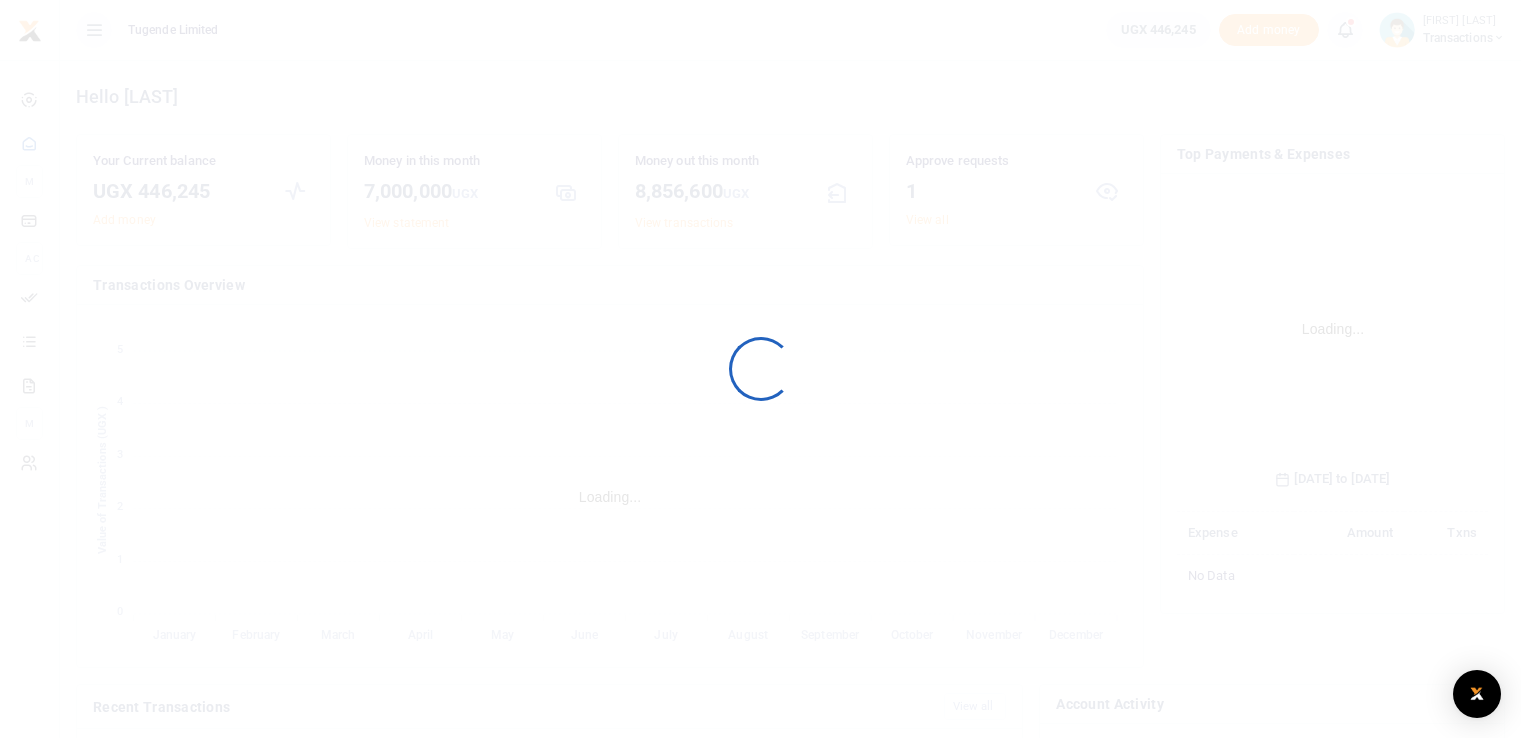 scroll, scrollTop: 0, scrollLeft: 0, axis: both 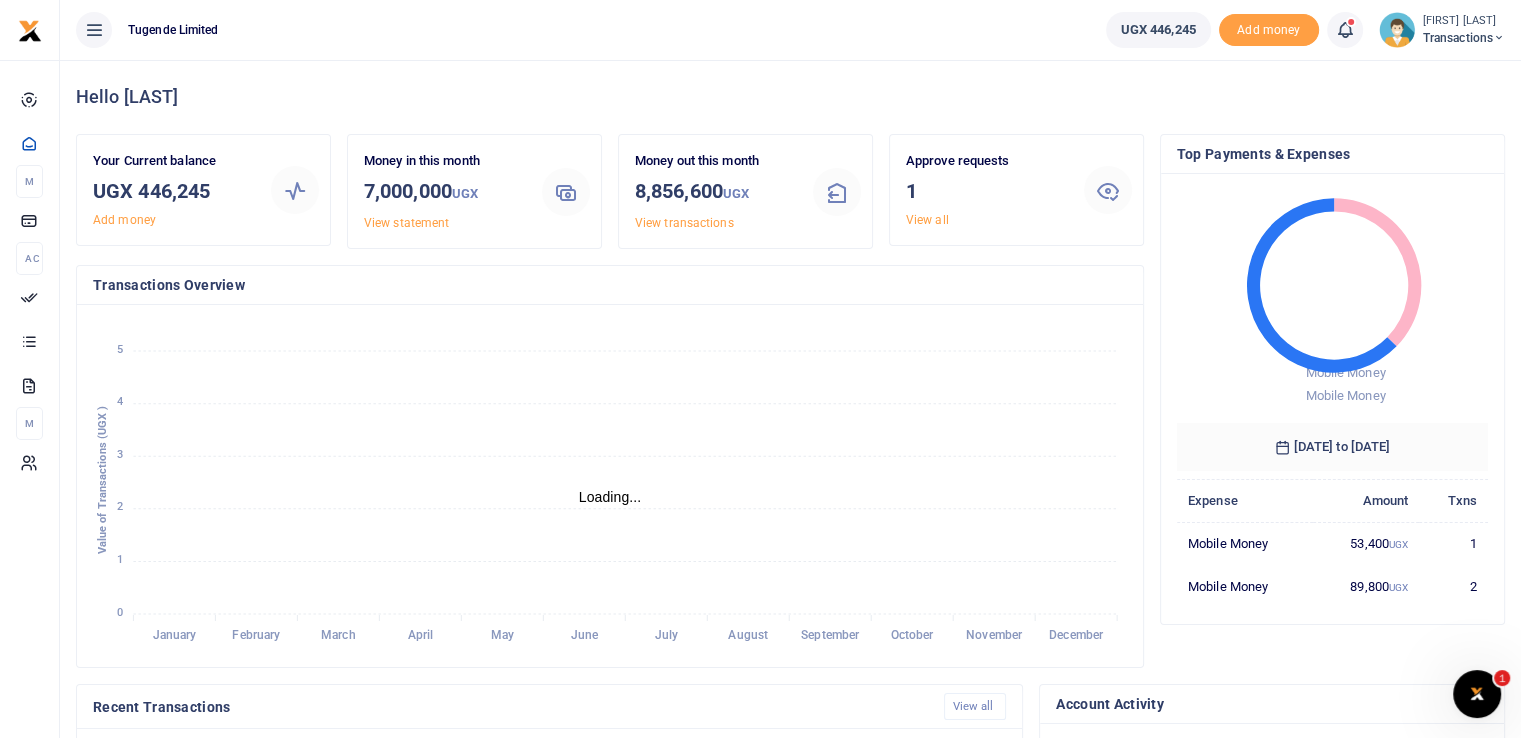 click at bounding box center (760, 369) 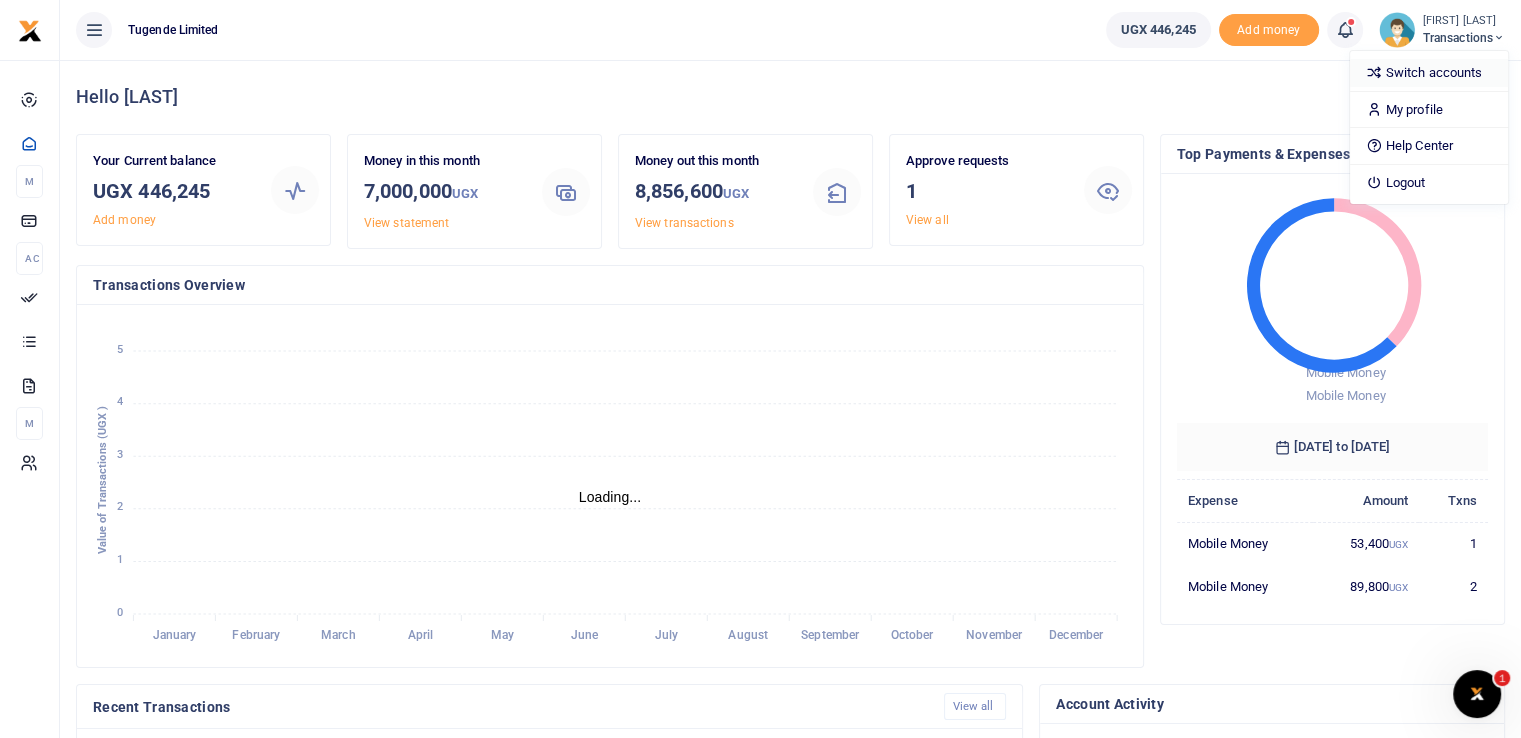 click on "Switch accounts" at bounding box center [1429, 73] 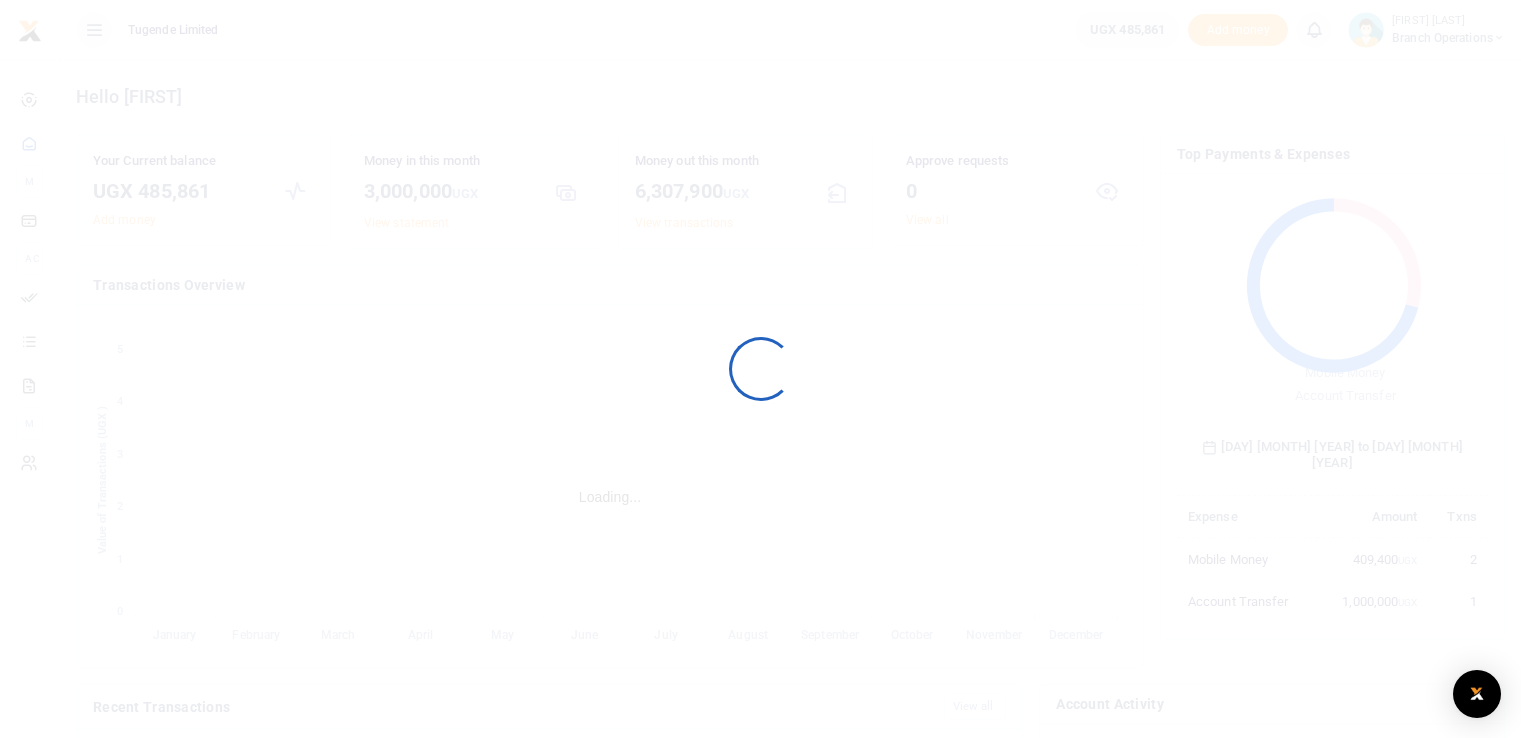 scroll, scrollTop: 0, scrollLeft: 0, axis: both 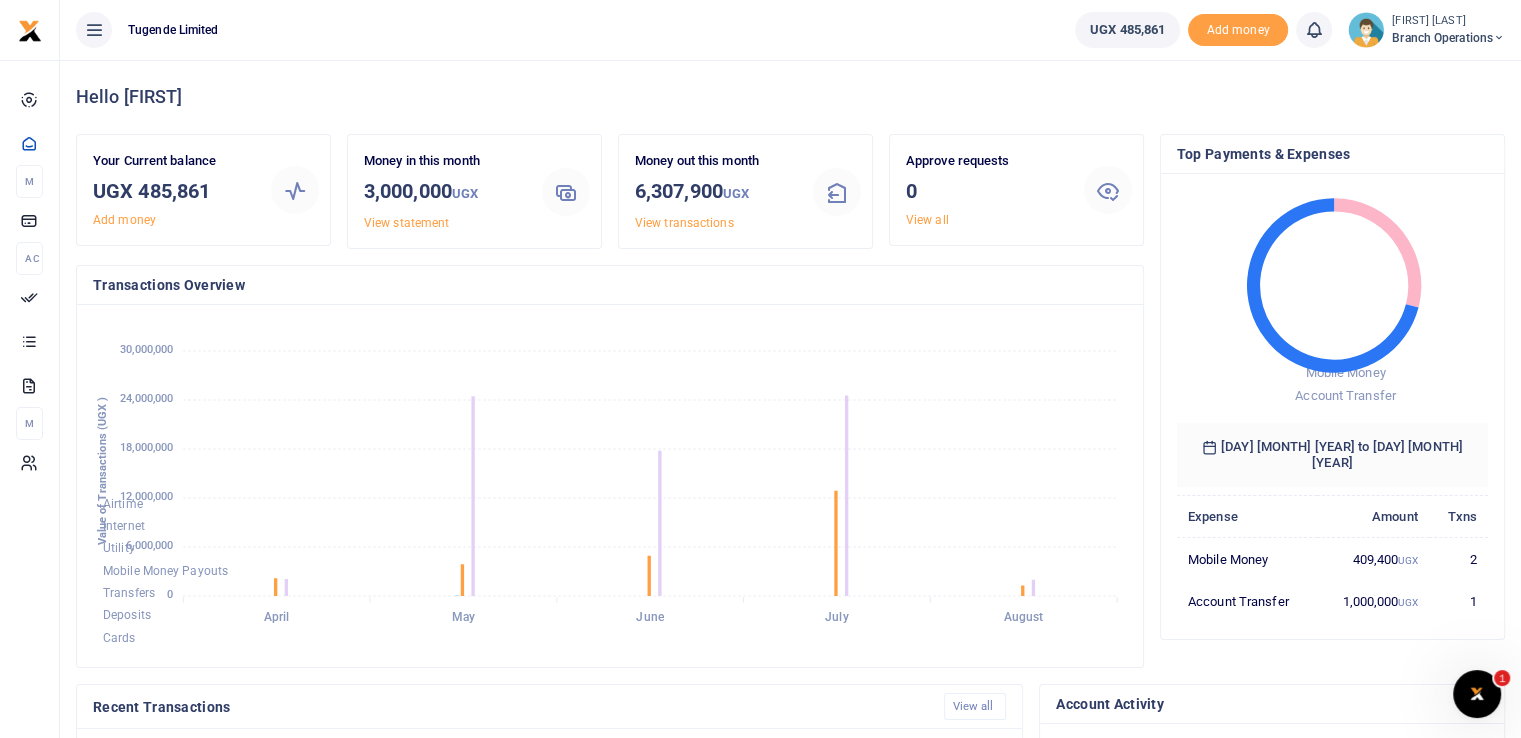 click on "Branch Operations" at bounding box center [1448, 38] 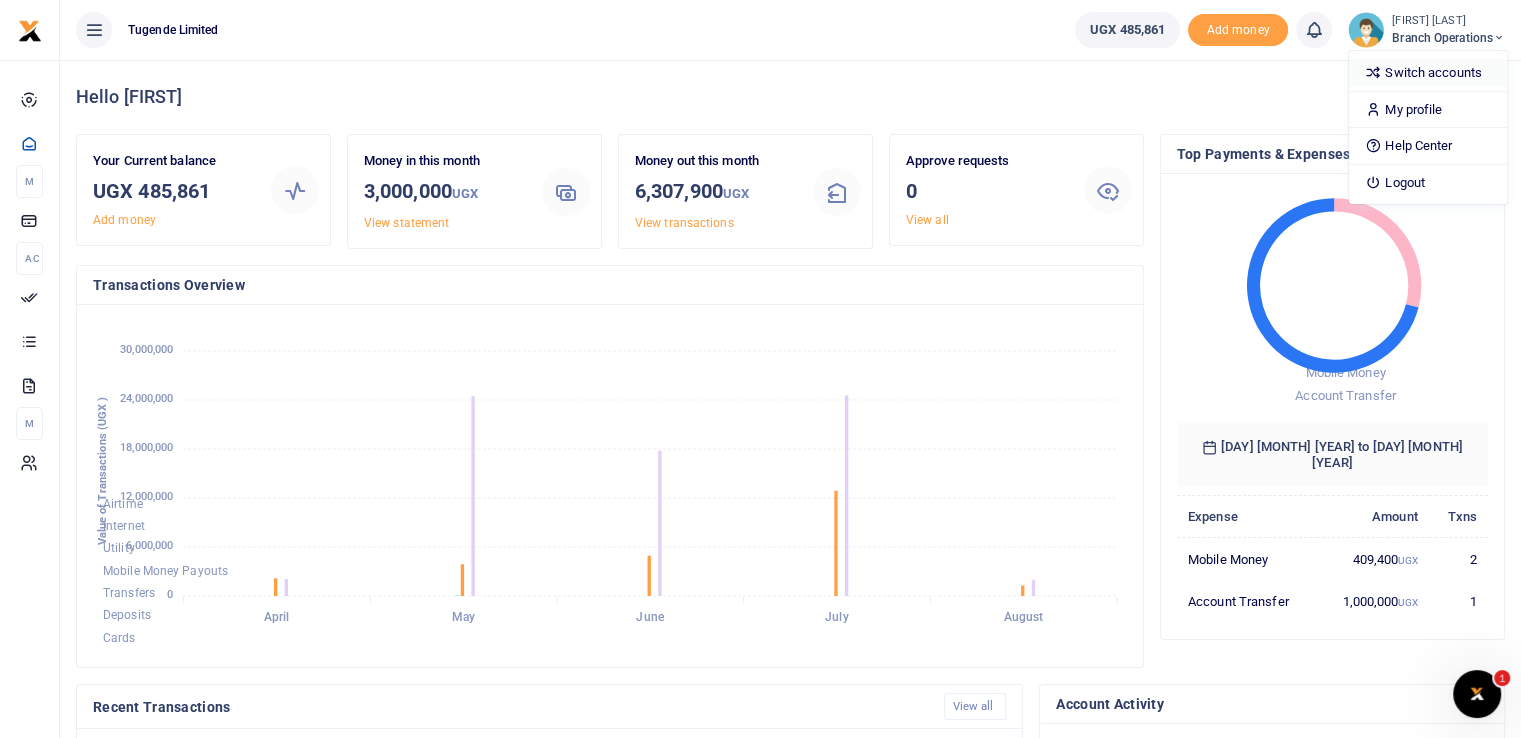 click on "Switch accounts" at bounding box center [1428, 73] 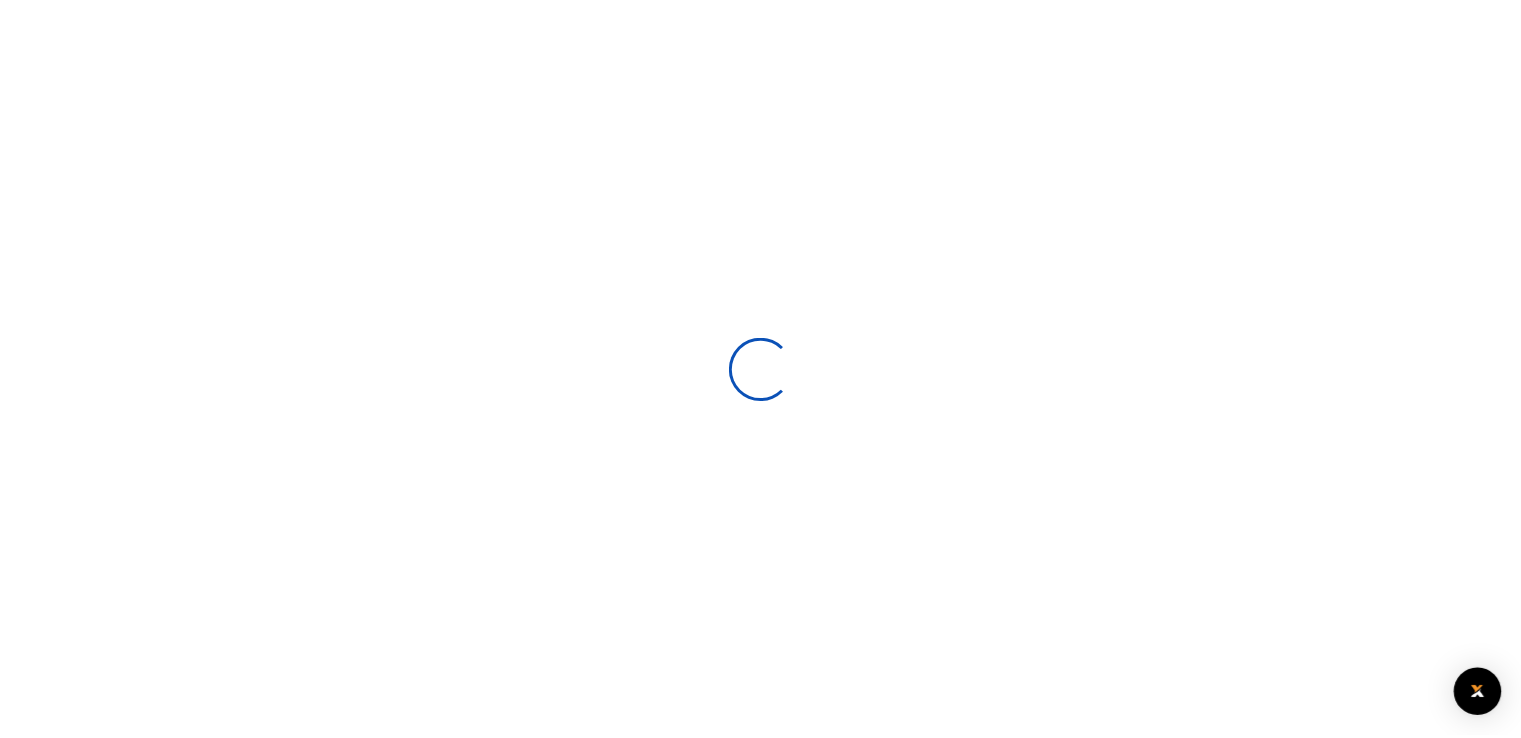 scroll, scrollTop: 0, scrollLeft: 0, axis: both 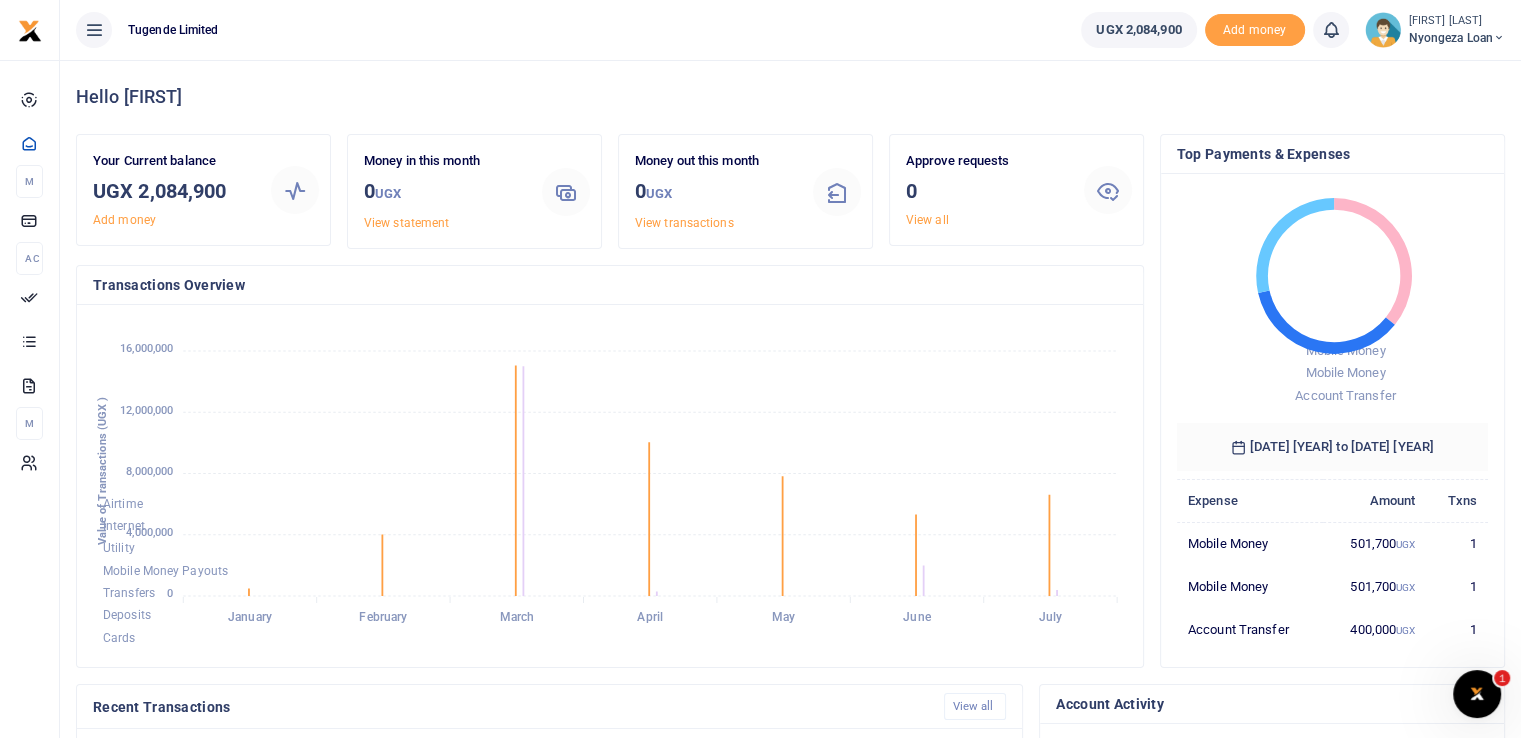 click on "Airtime Internet Utility Mobile Money Payouts Transfers Deposits Cards" 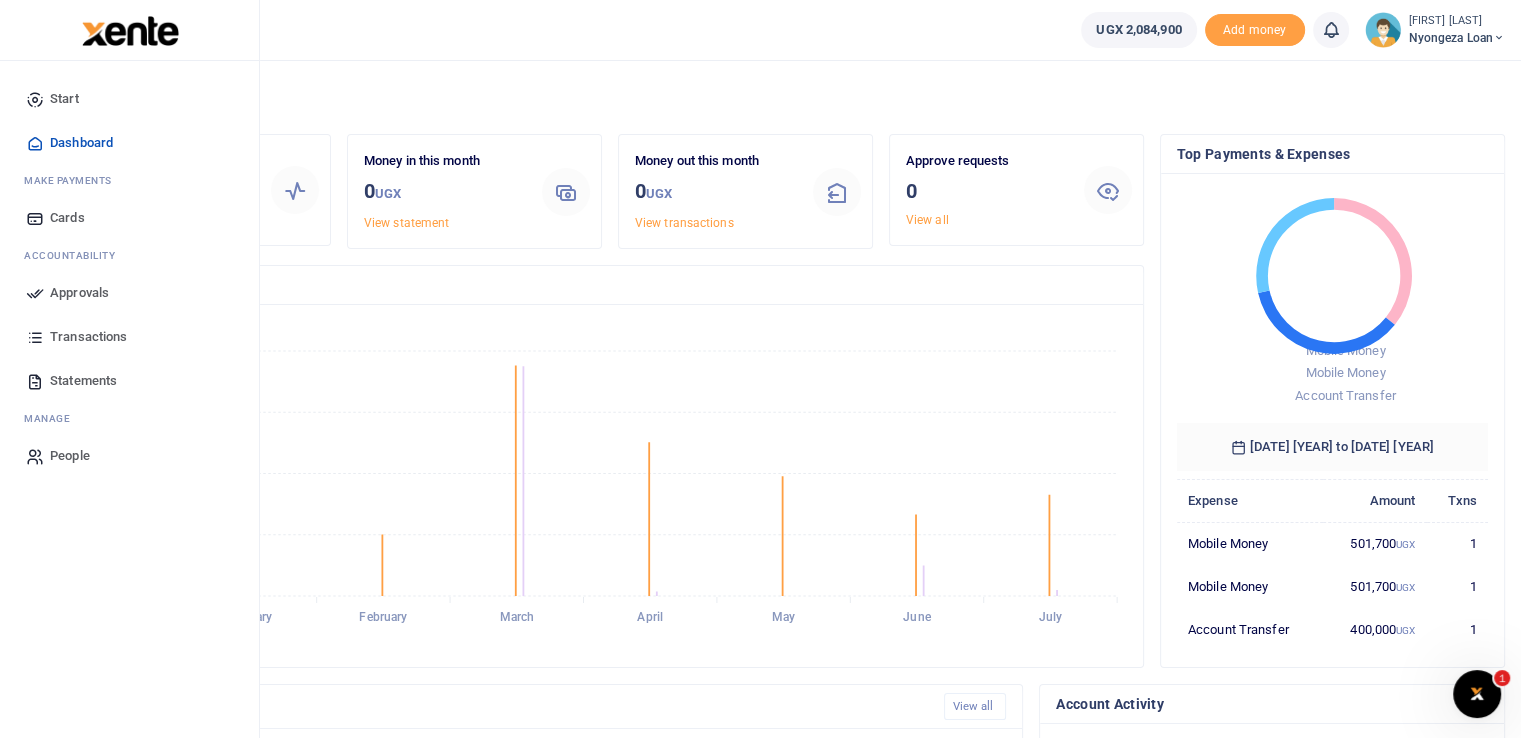 click at bounding box center (35, 293) 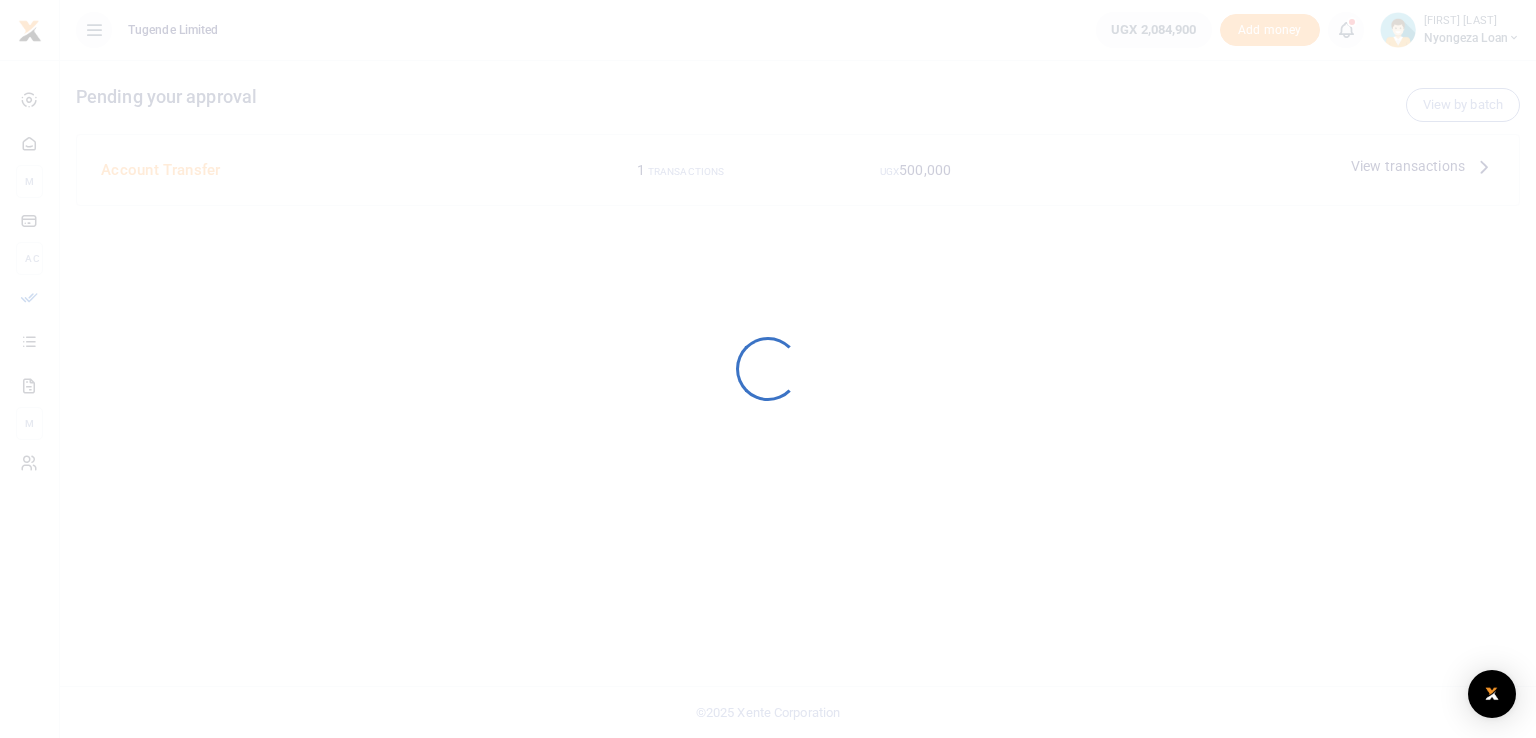 scroll, scrollTop: 0, scrollLeft: 0, axis: both 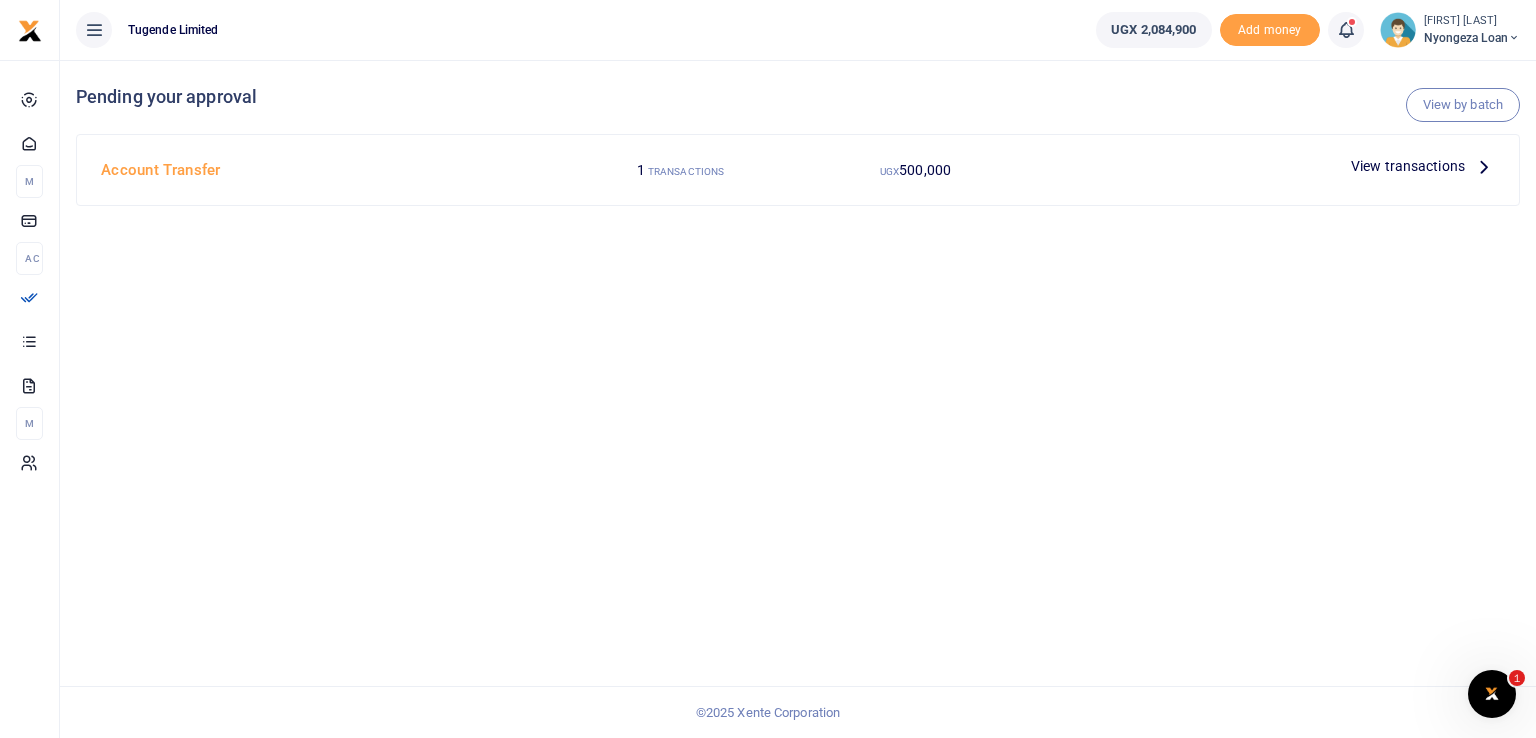 click on "View transactions" at bounding box center (1408, 166) 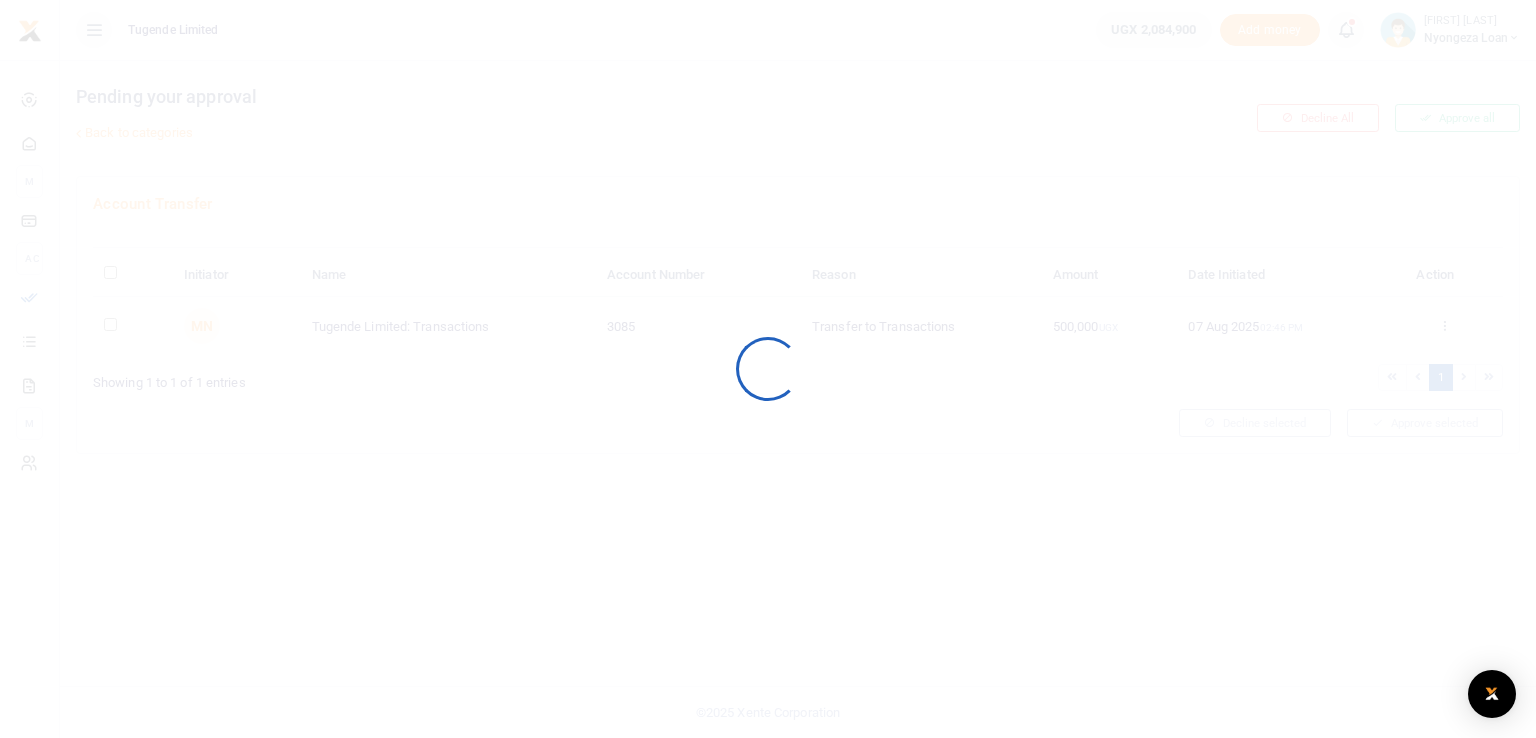 scroll, scrollTop: 0, scrollLeft: 0, axis: both 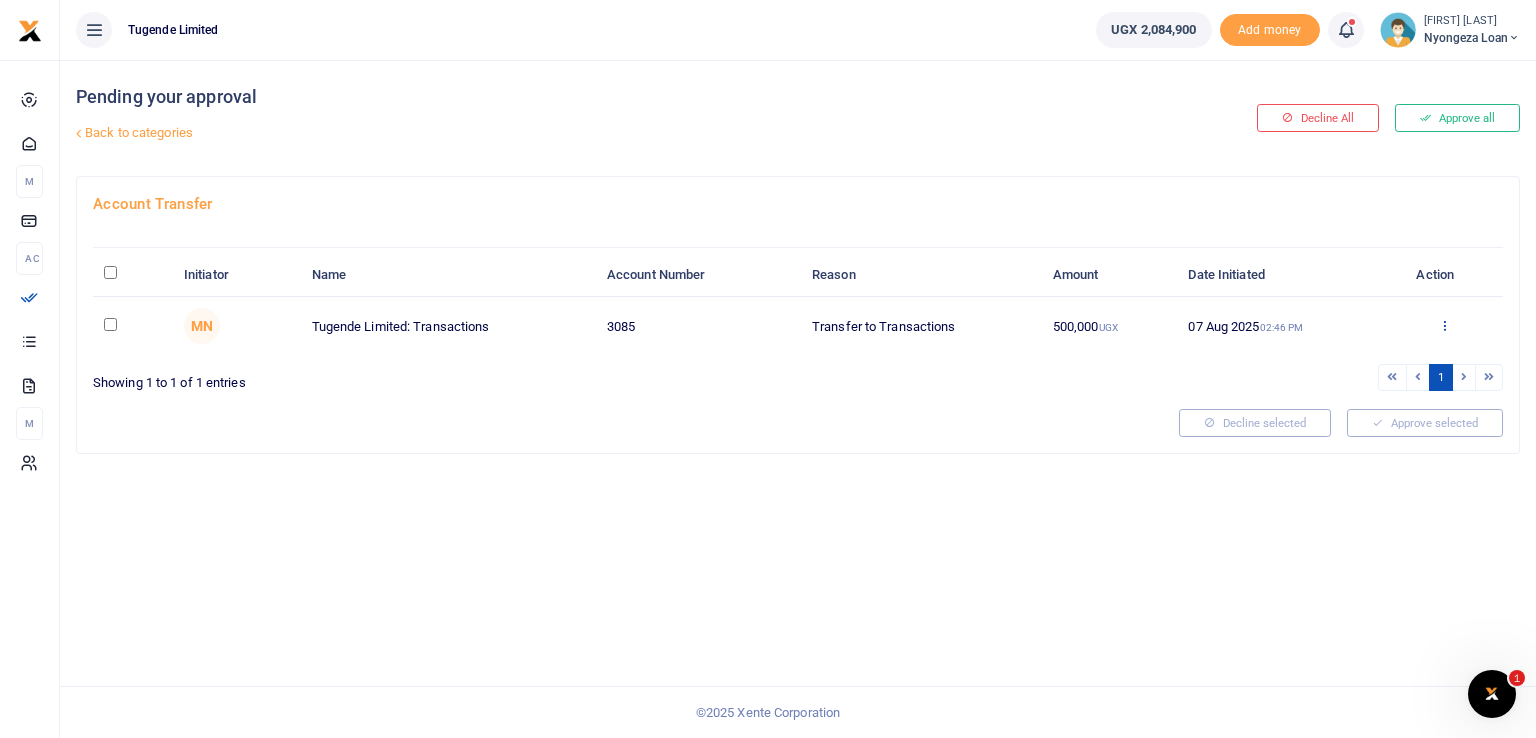 click at bounding box center [1444, 325] 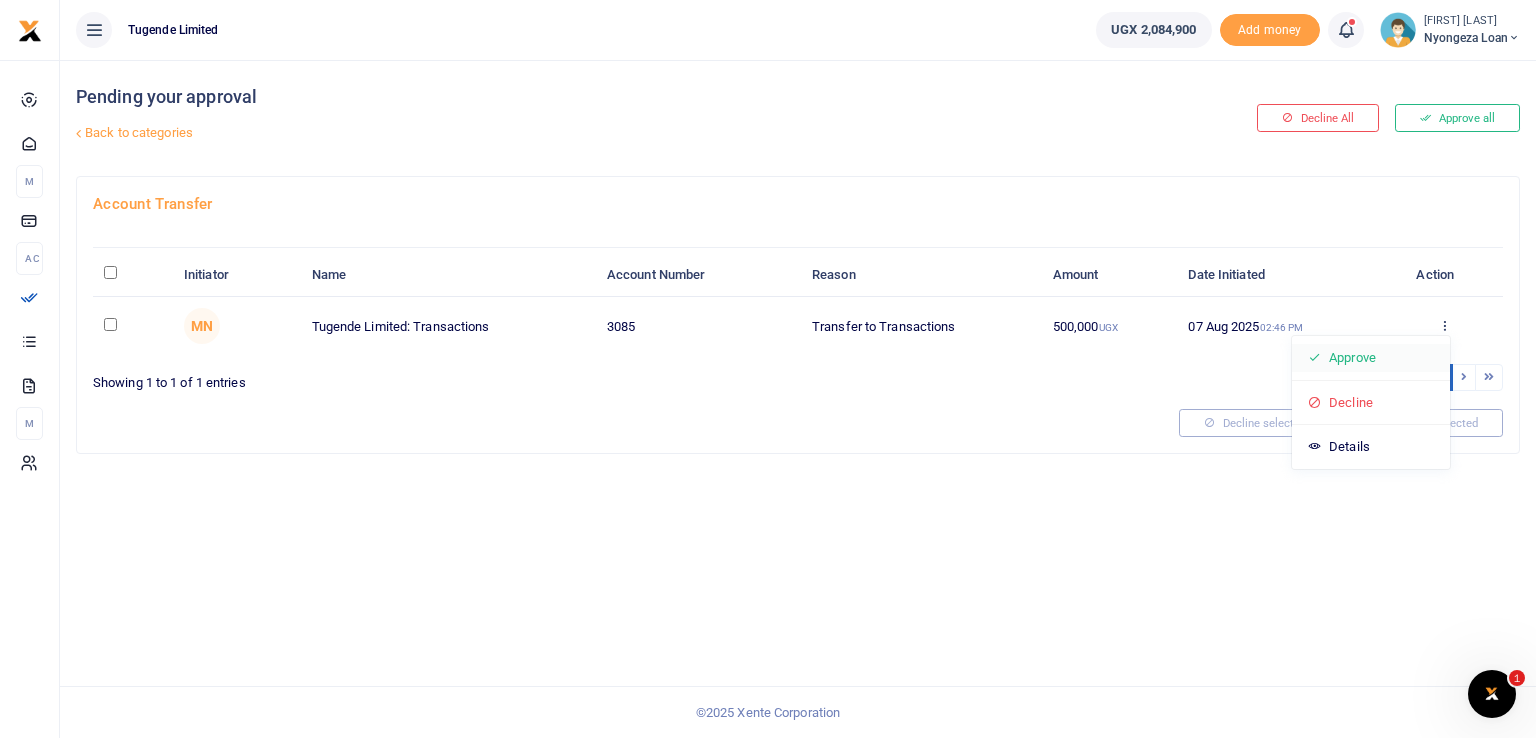 click on "Approve" at bounding box center [1371, 358] 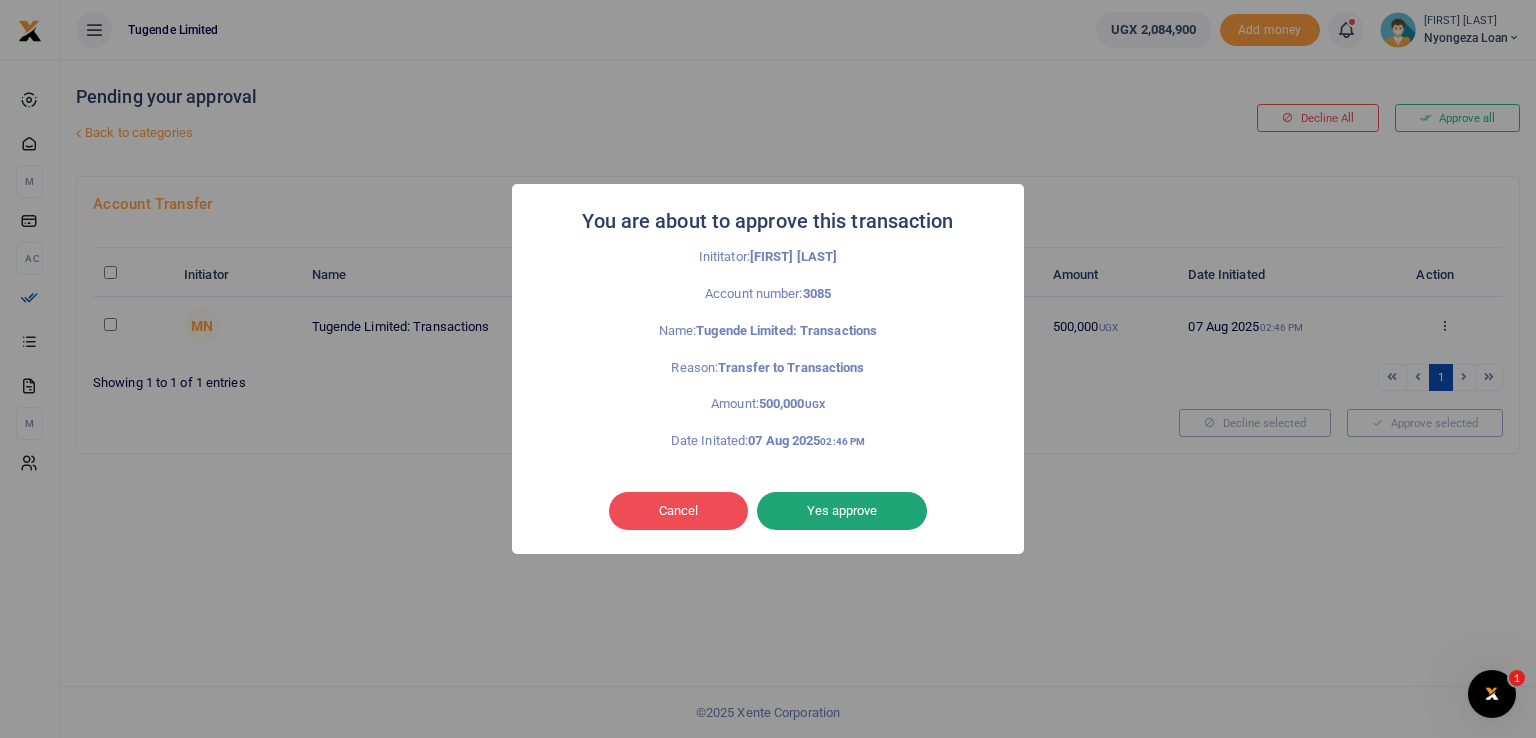 click on "Yes approve" at bounding box center [842, 511] 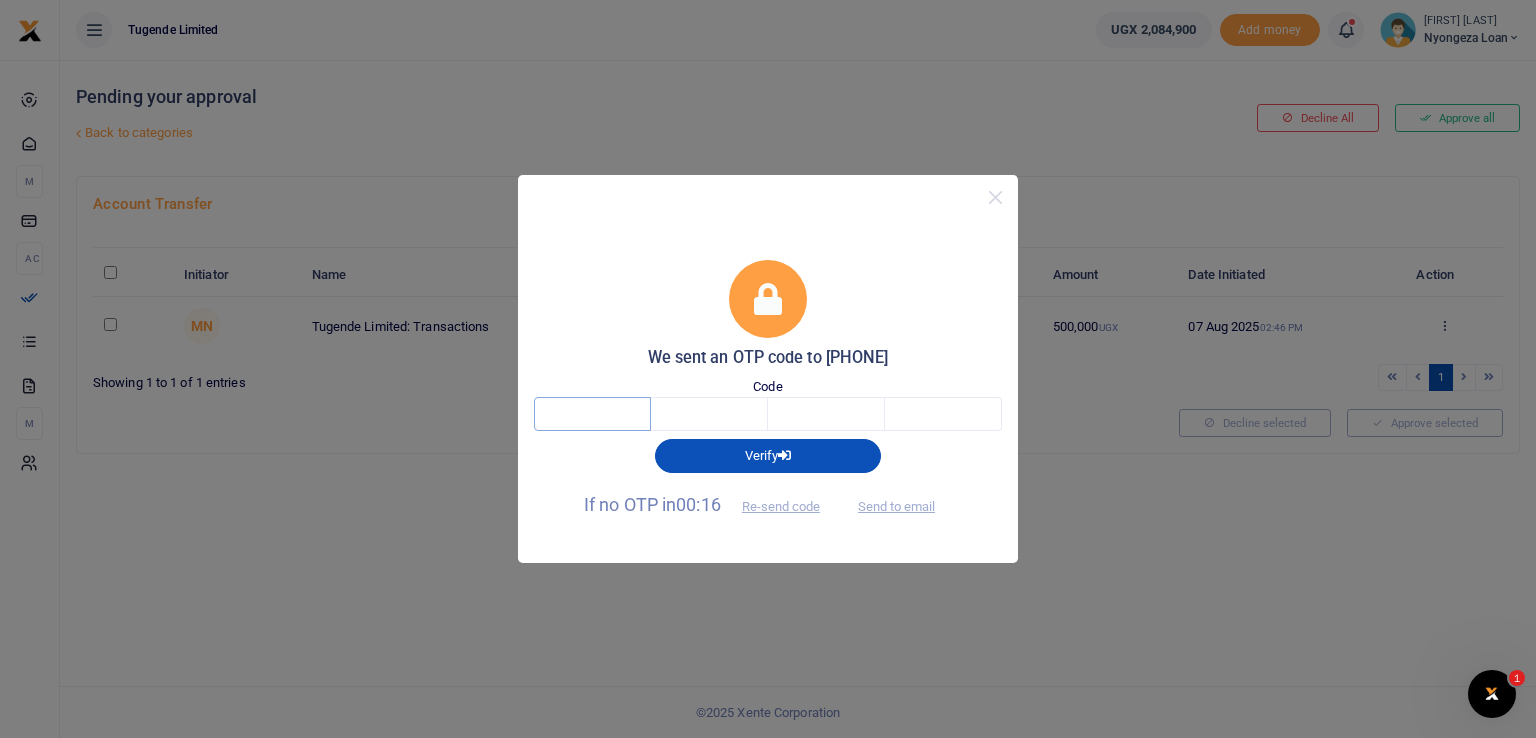 click at bounding box center (592, 414) 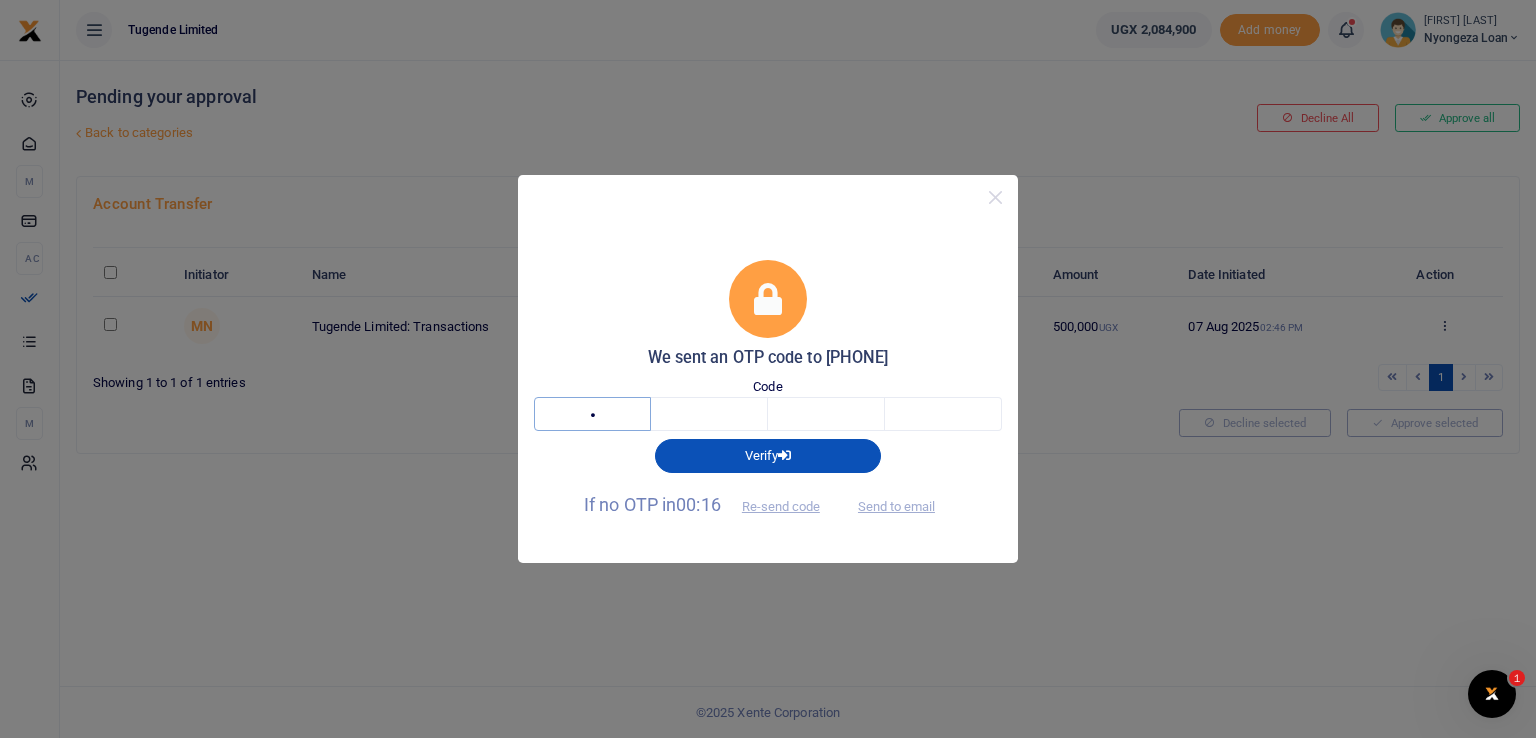 type on "2" 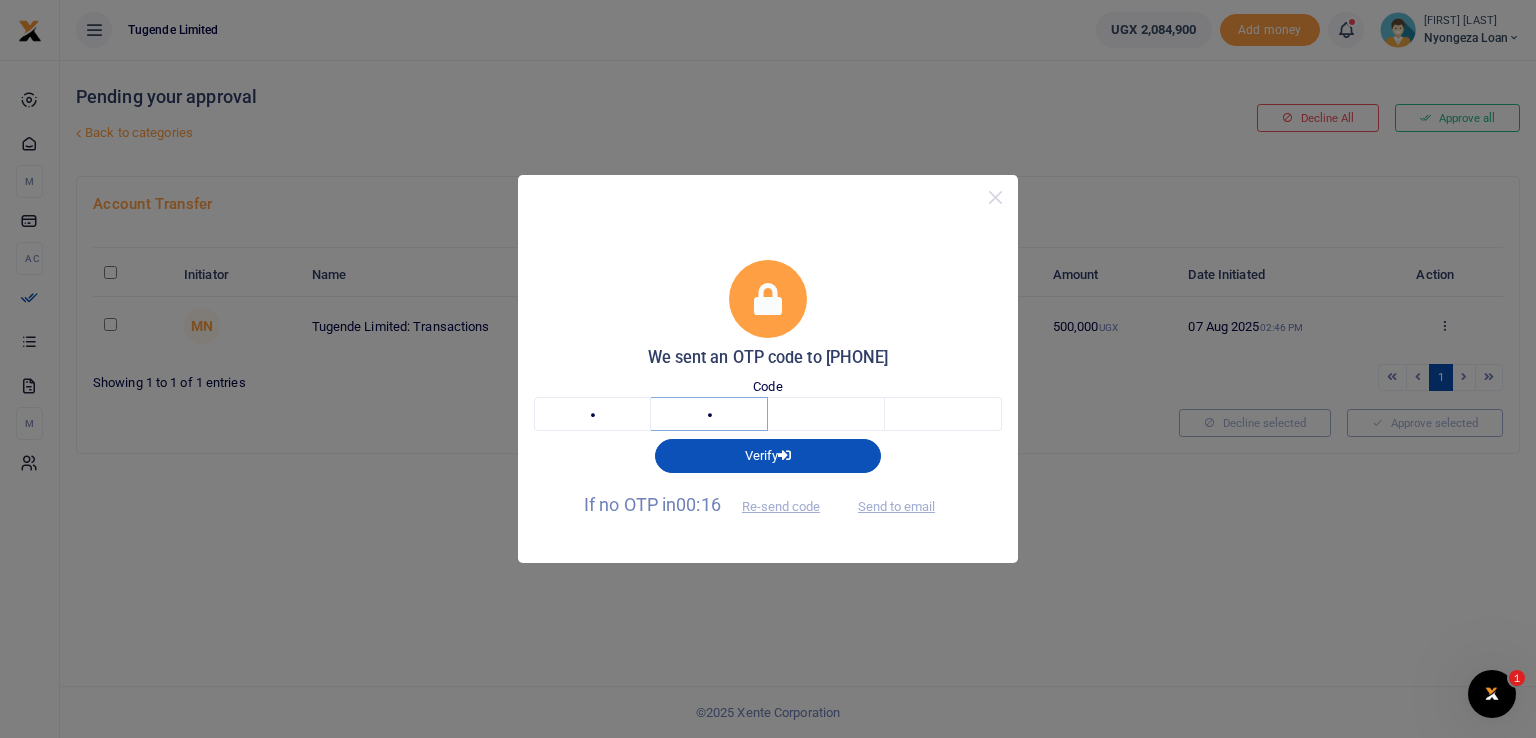 type on "0" 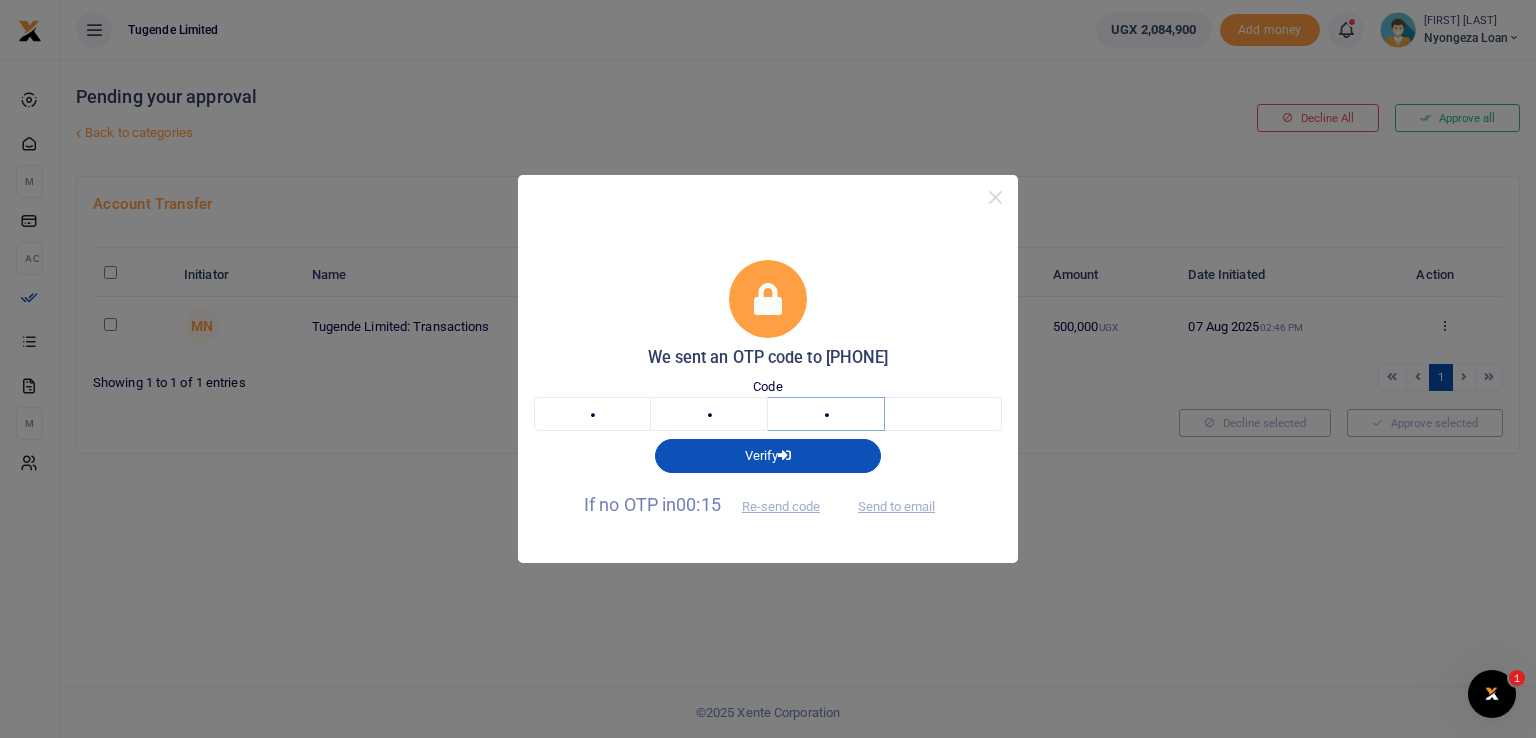 type on "1" 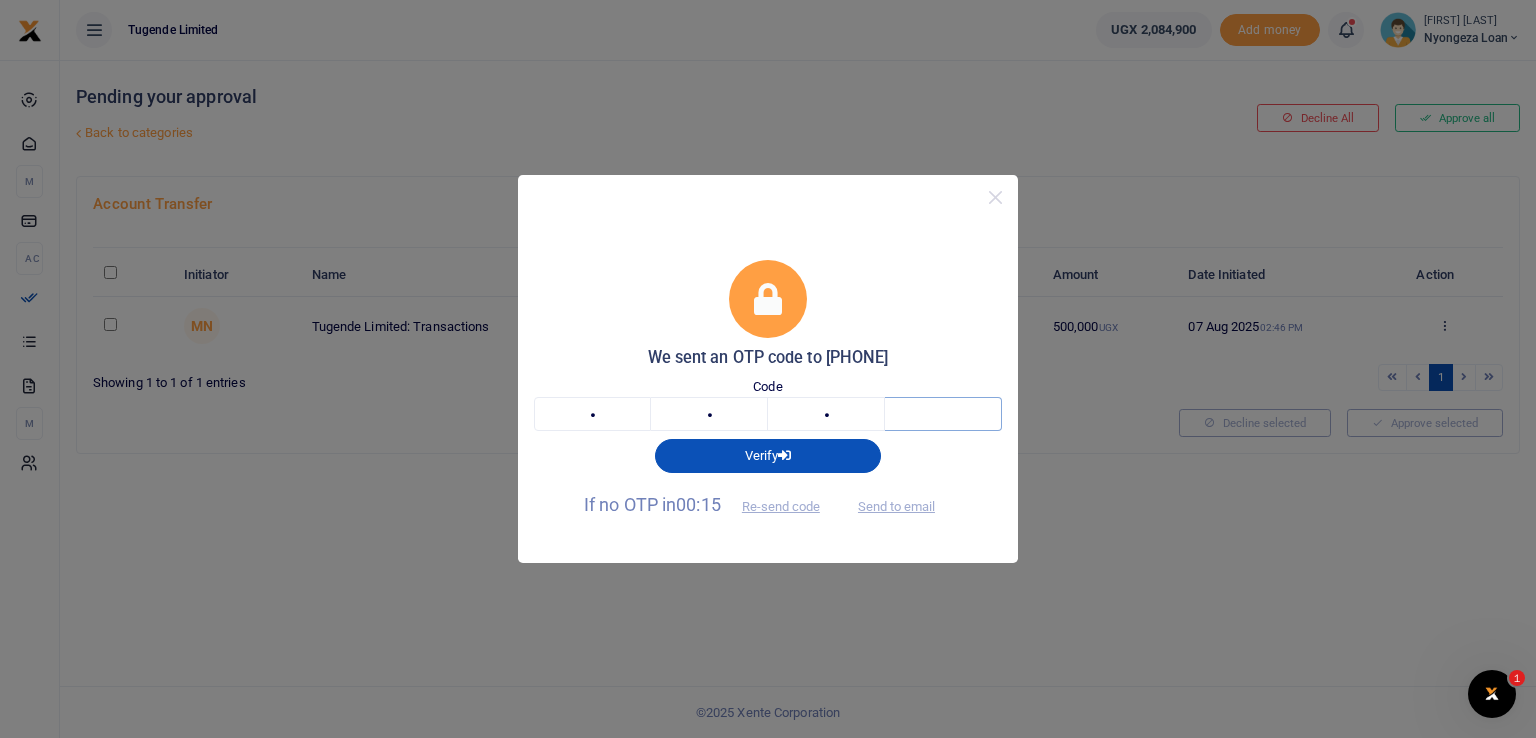 type on "5" 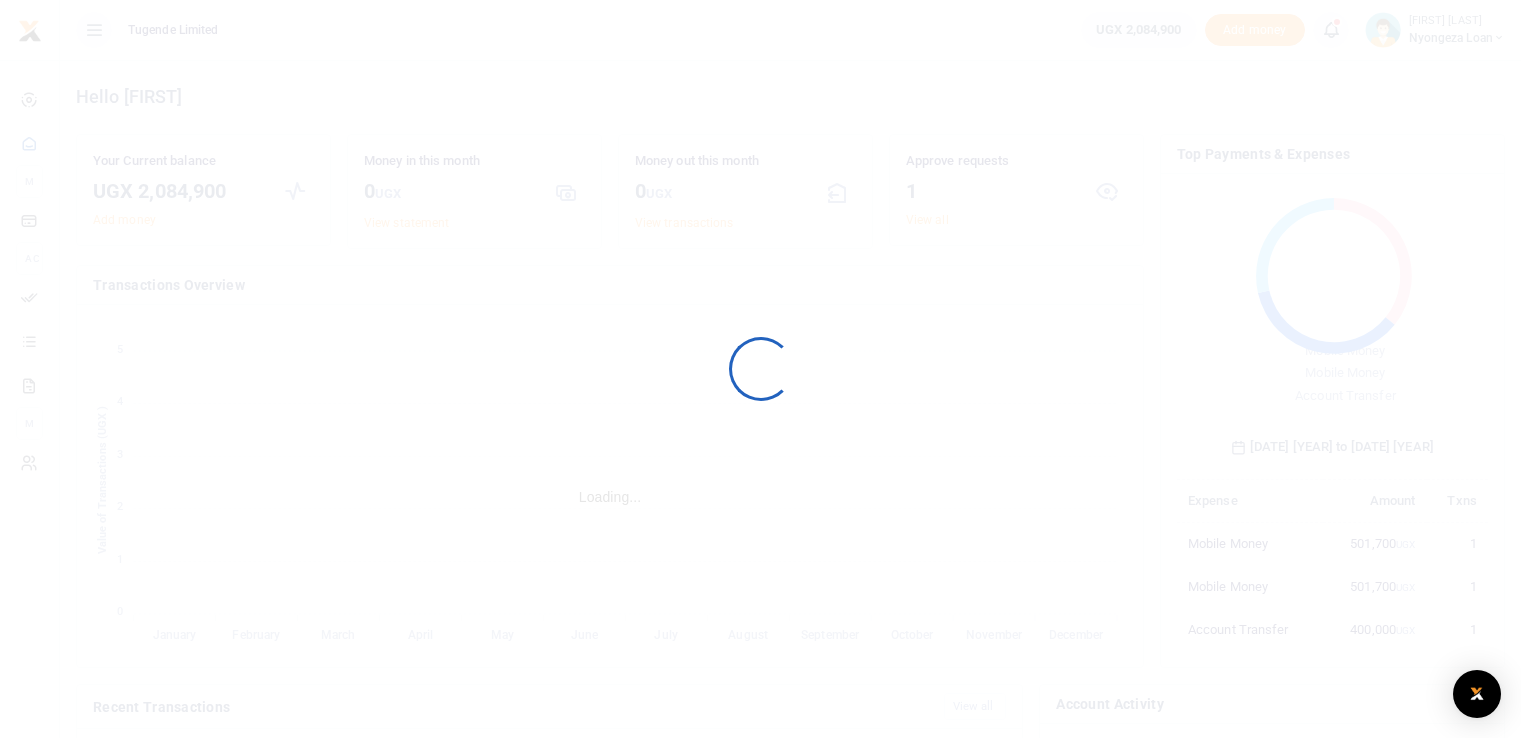 scroll, scrollTop: 0, scrollLeft: 0, axis: both 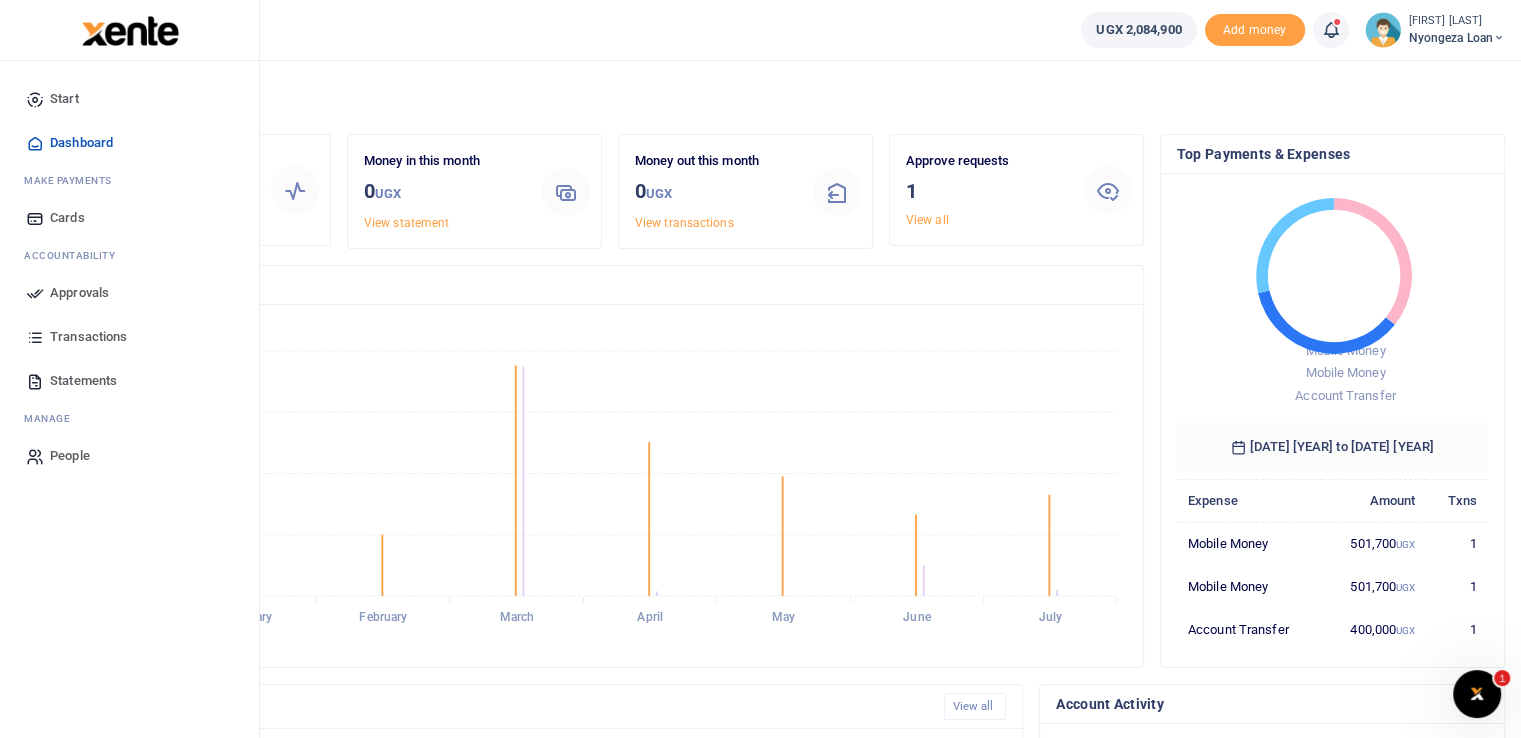 click on "Approvals" at bounding box center [79, 293] 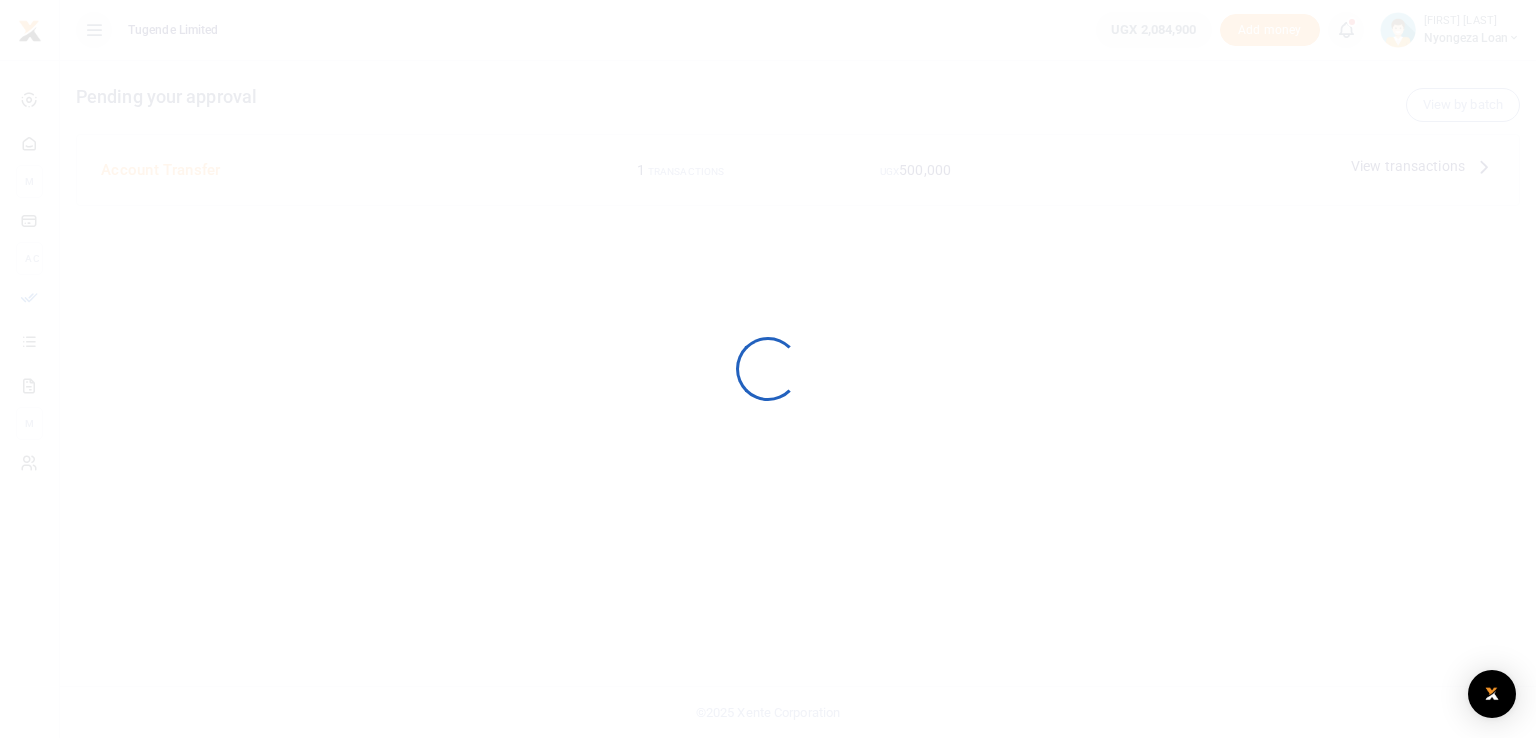 scroll, scrollTop: 0, scrollLeft: 0, axis: both 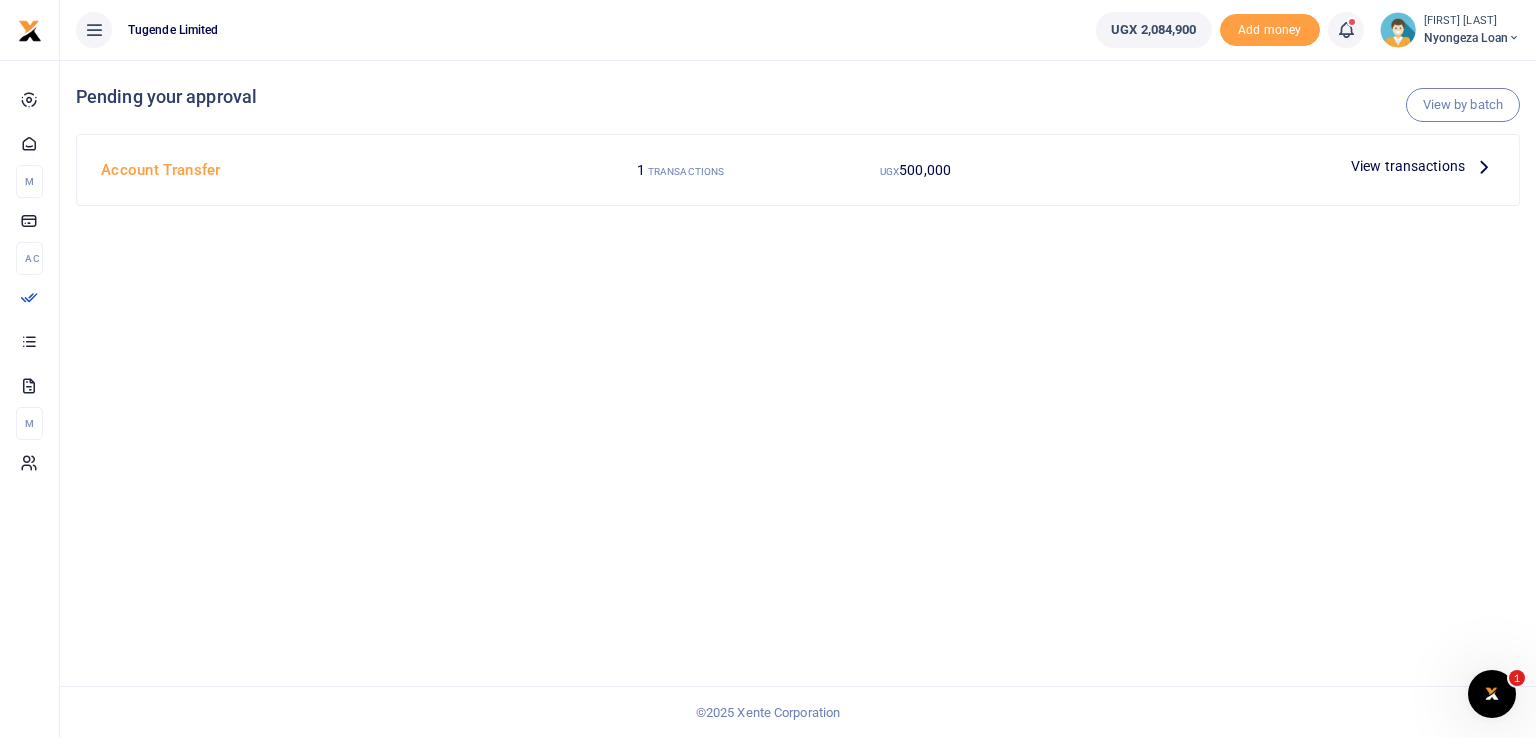 click on "View transactions" at bounding box center [1408, 166] 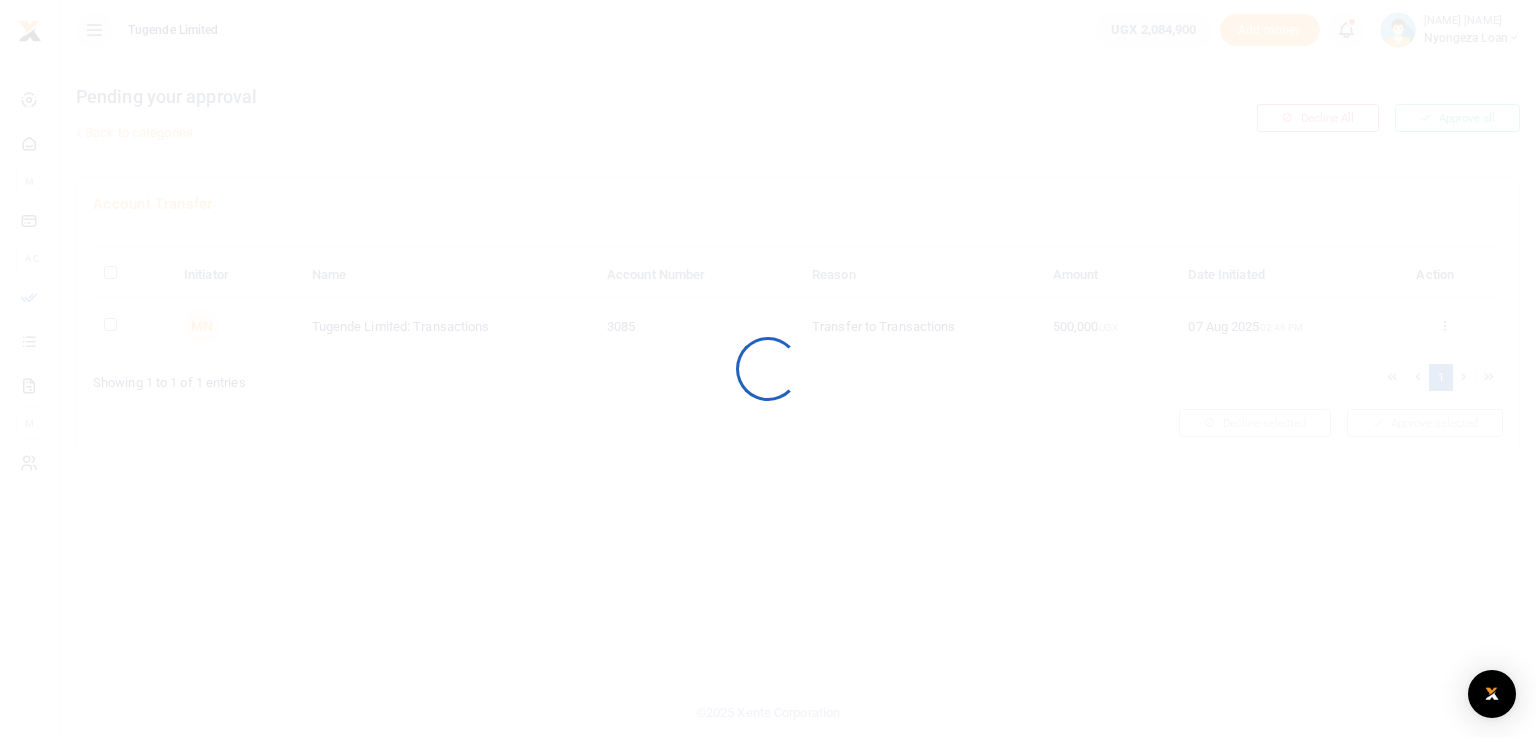 scroll, scrollTop: 0, scrollLeft: 0, axis: both 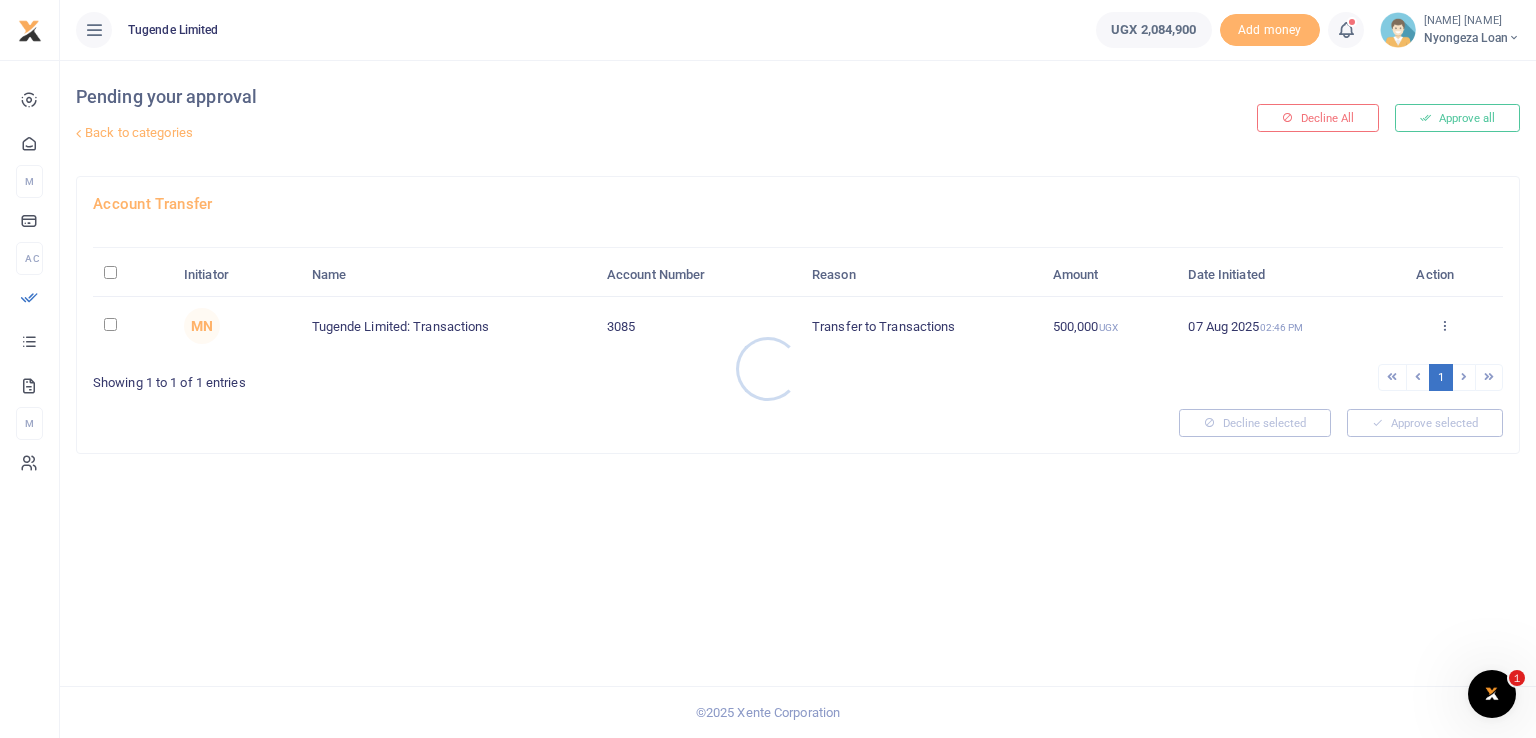 click at bounding box center (768, 369) 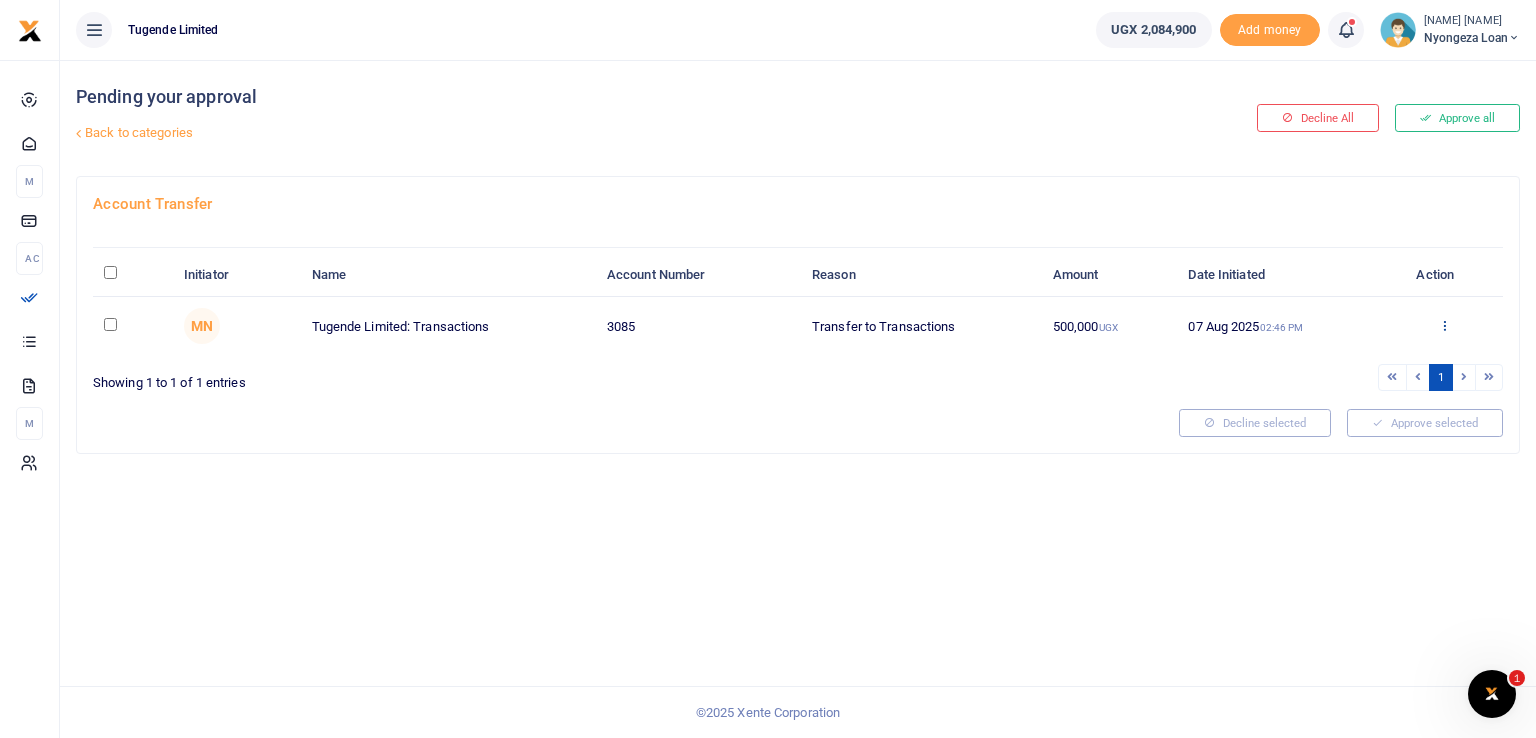 click at bounding box center (1444, 325) 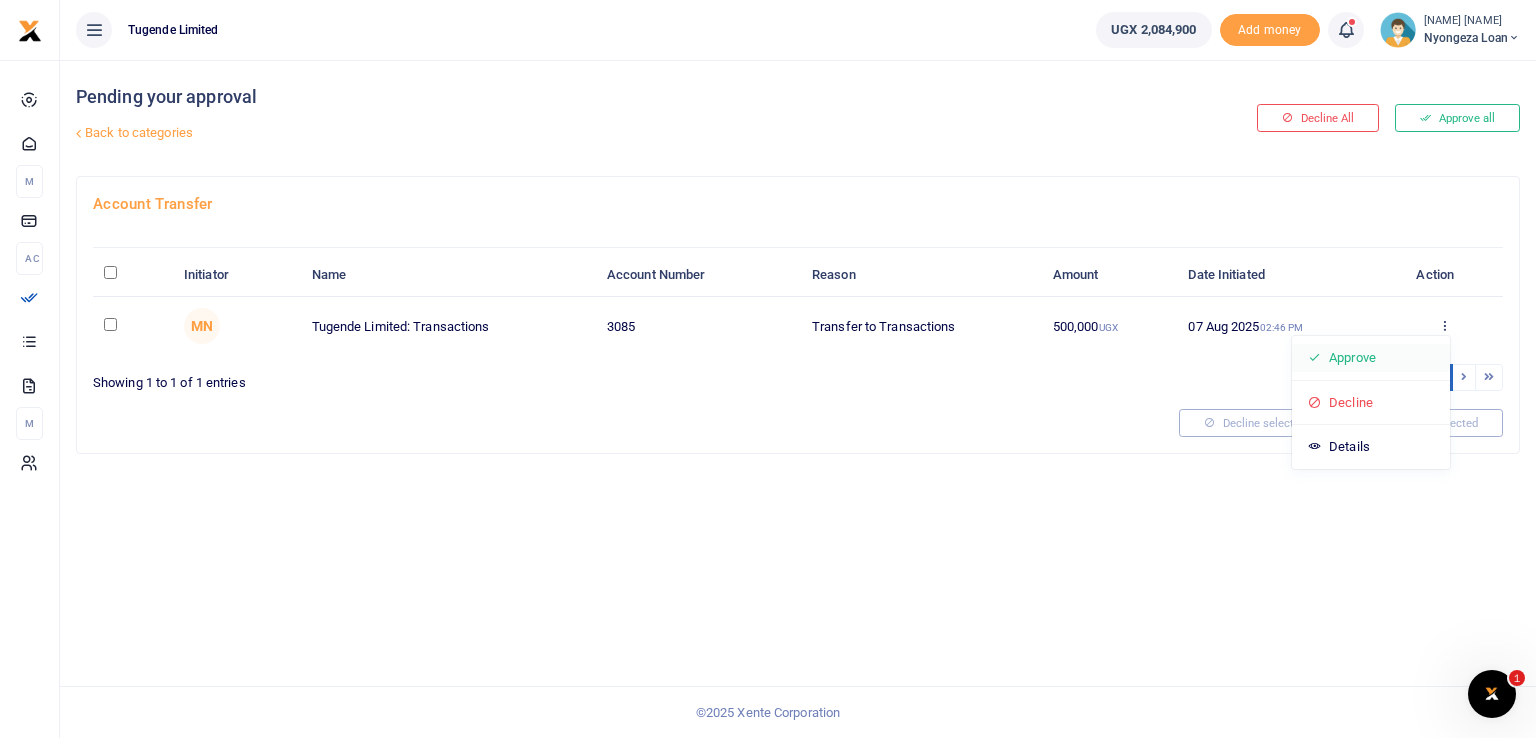click on "Approve" at bounding box center (1371, 358) 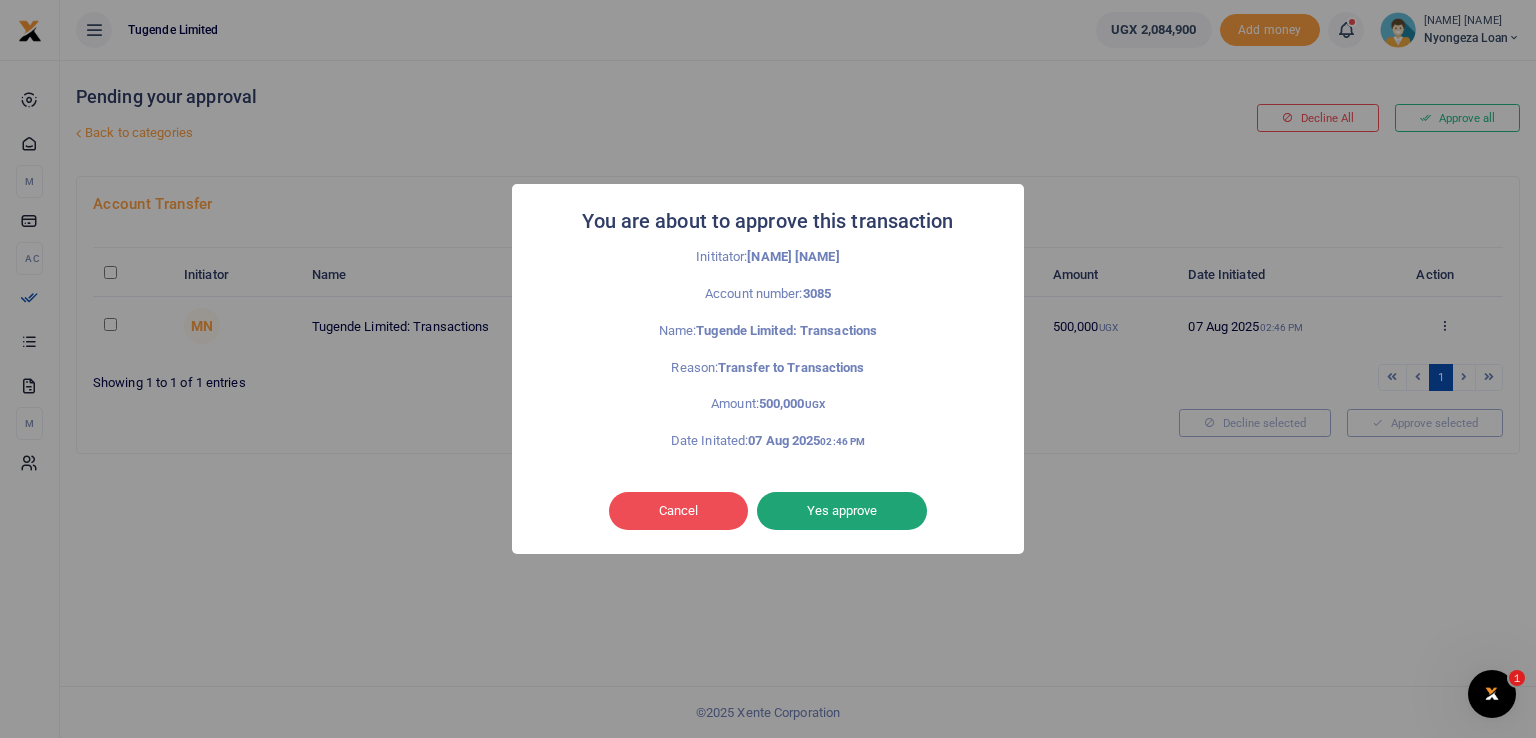 click on "Yes approve" at bounding box center (842, 511) 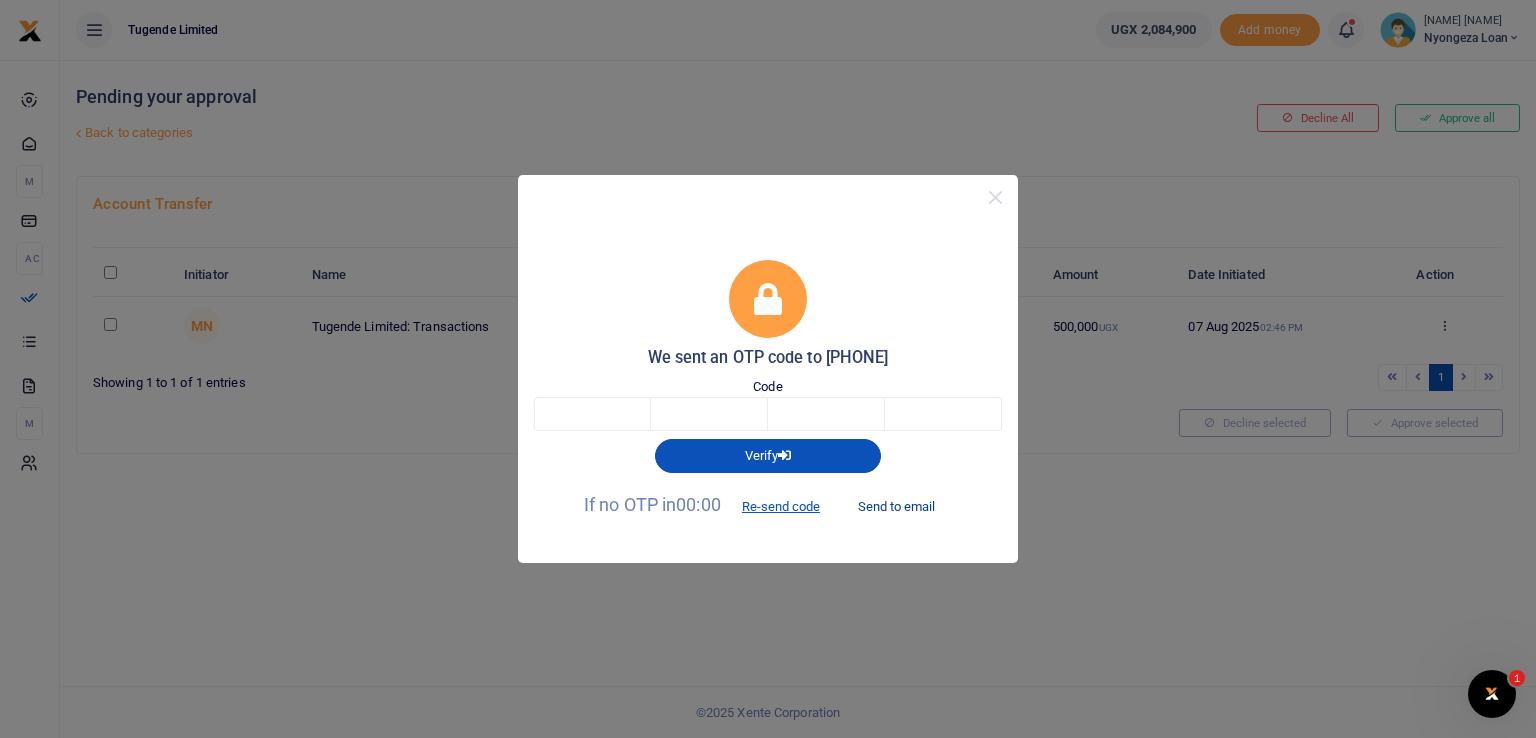click on "Send to email" at bounding box center [896, 506] 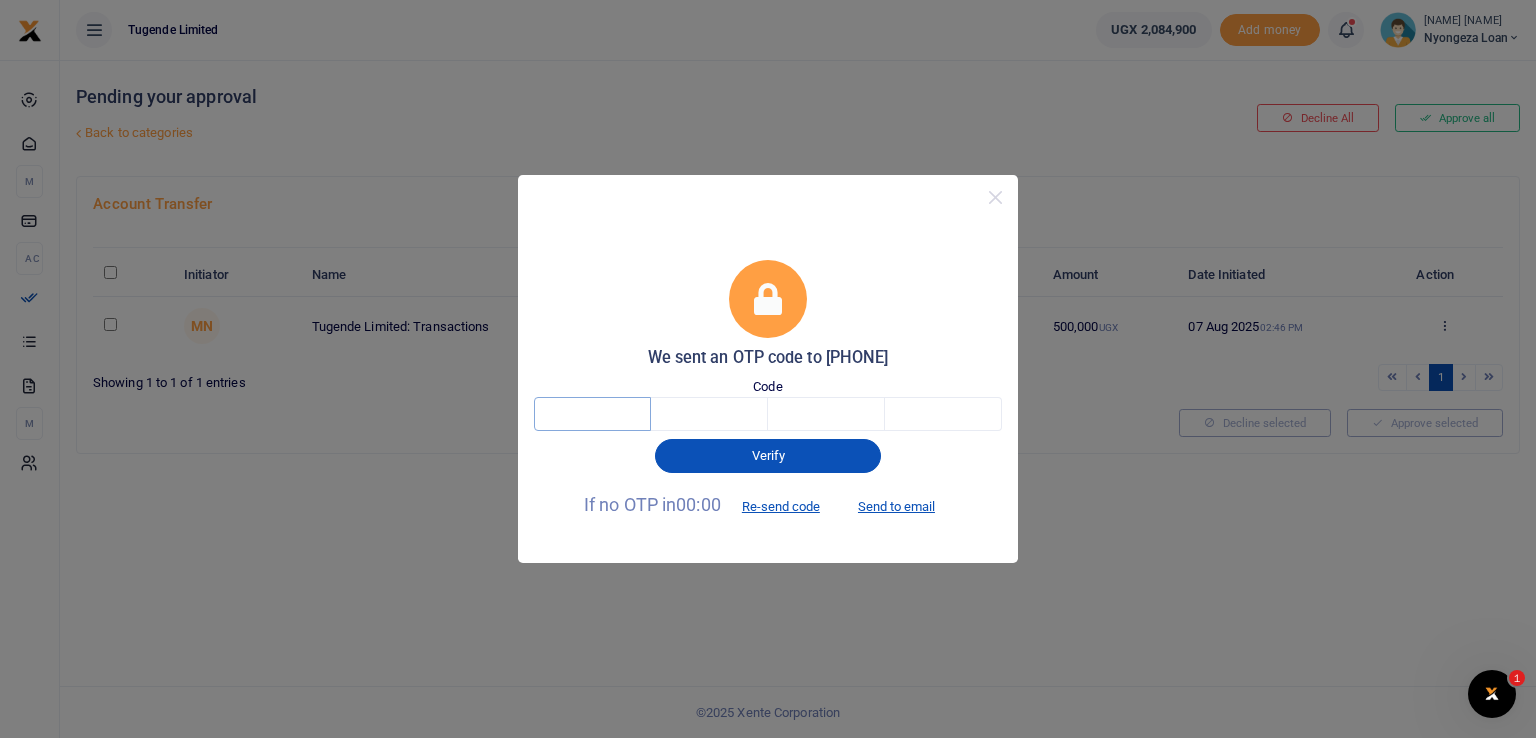 click at bounding box center [592, 414] 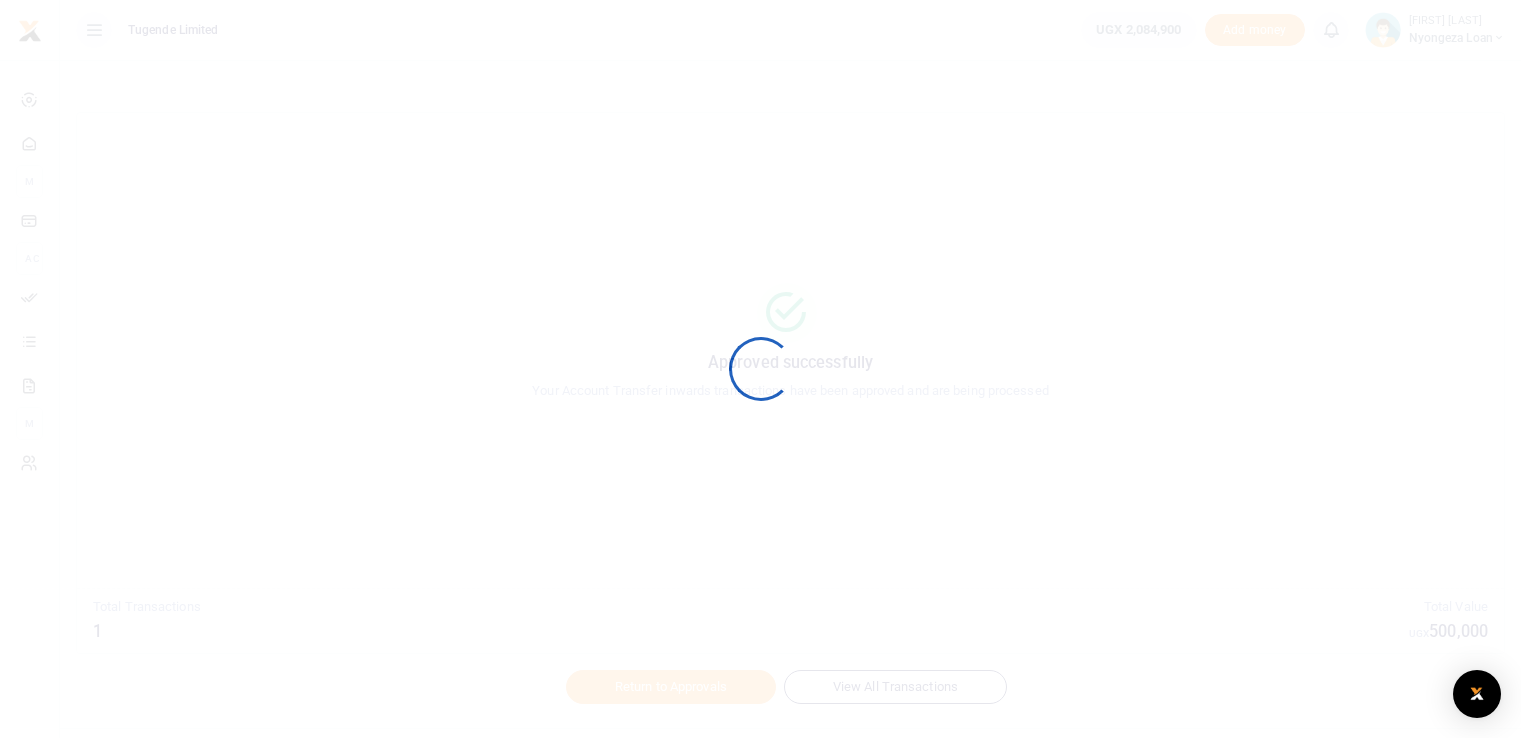 scroll, scrollTop: 0, scrollLeft: 0, axis: both 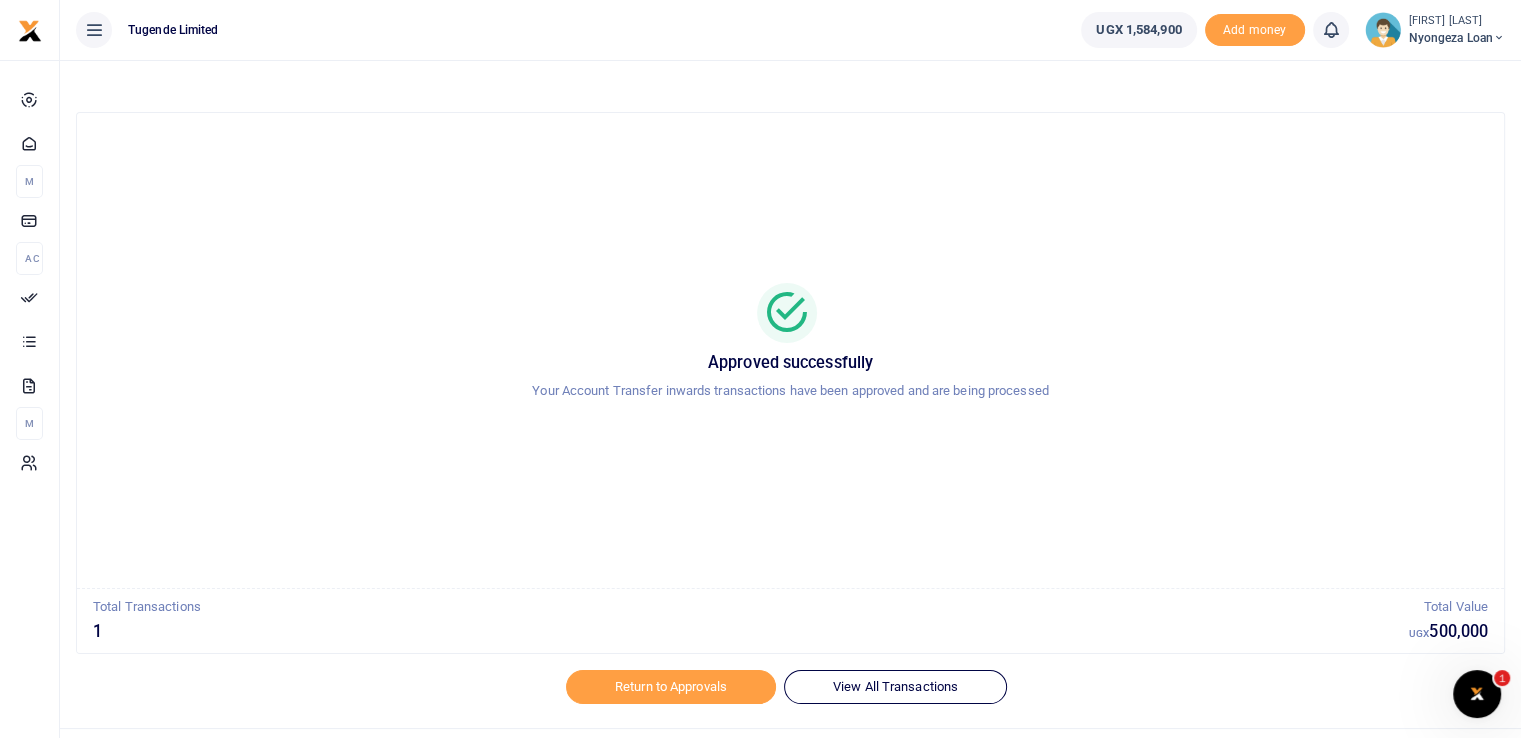 click on "Nyongeza Loan" at bounding box center [1457, 38] 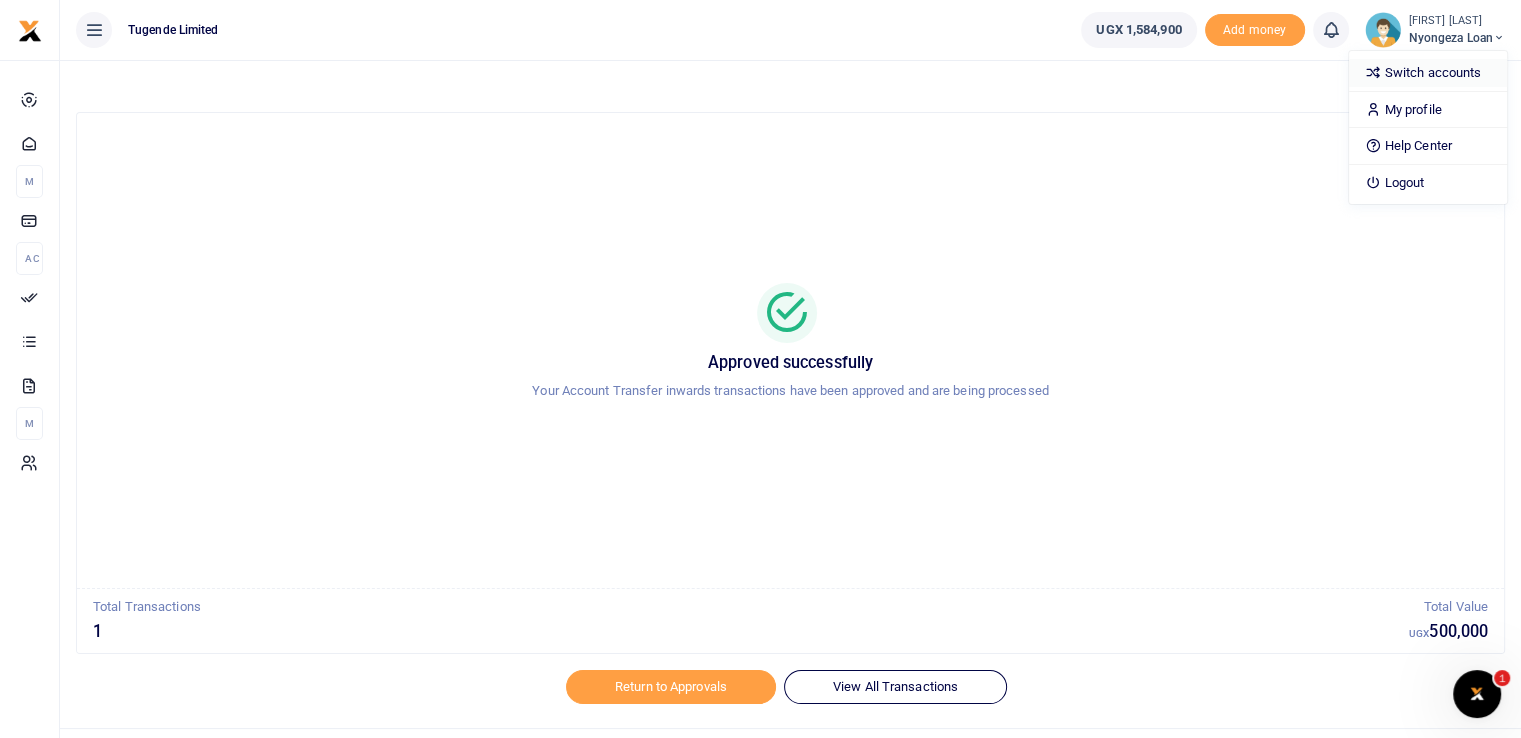 click on "Switch accounts" at bounding box center [1428, 73] 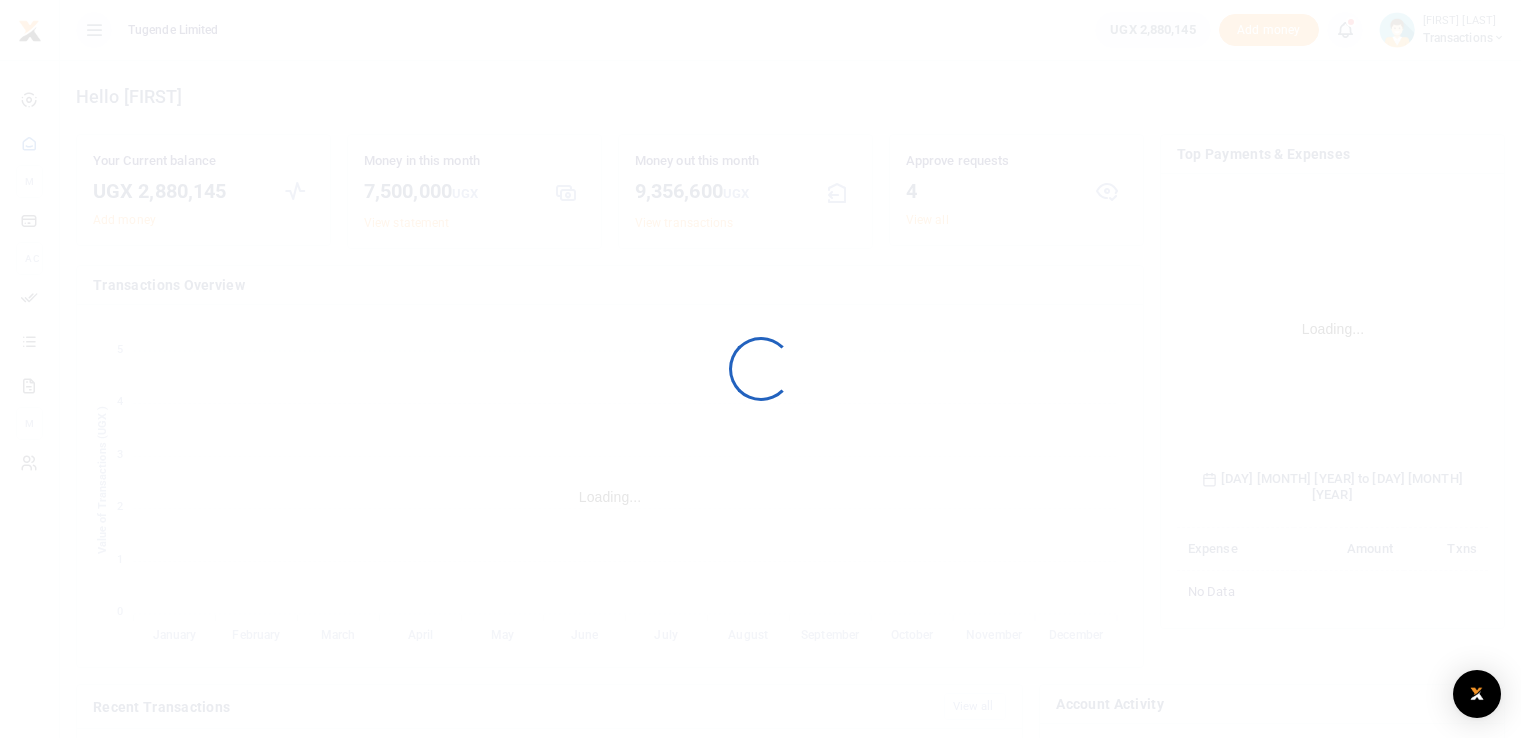 scroll, scrollTop: 0, scrollLeft: 0, axis: both 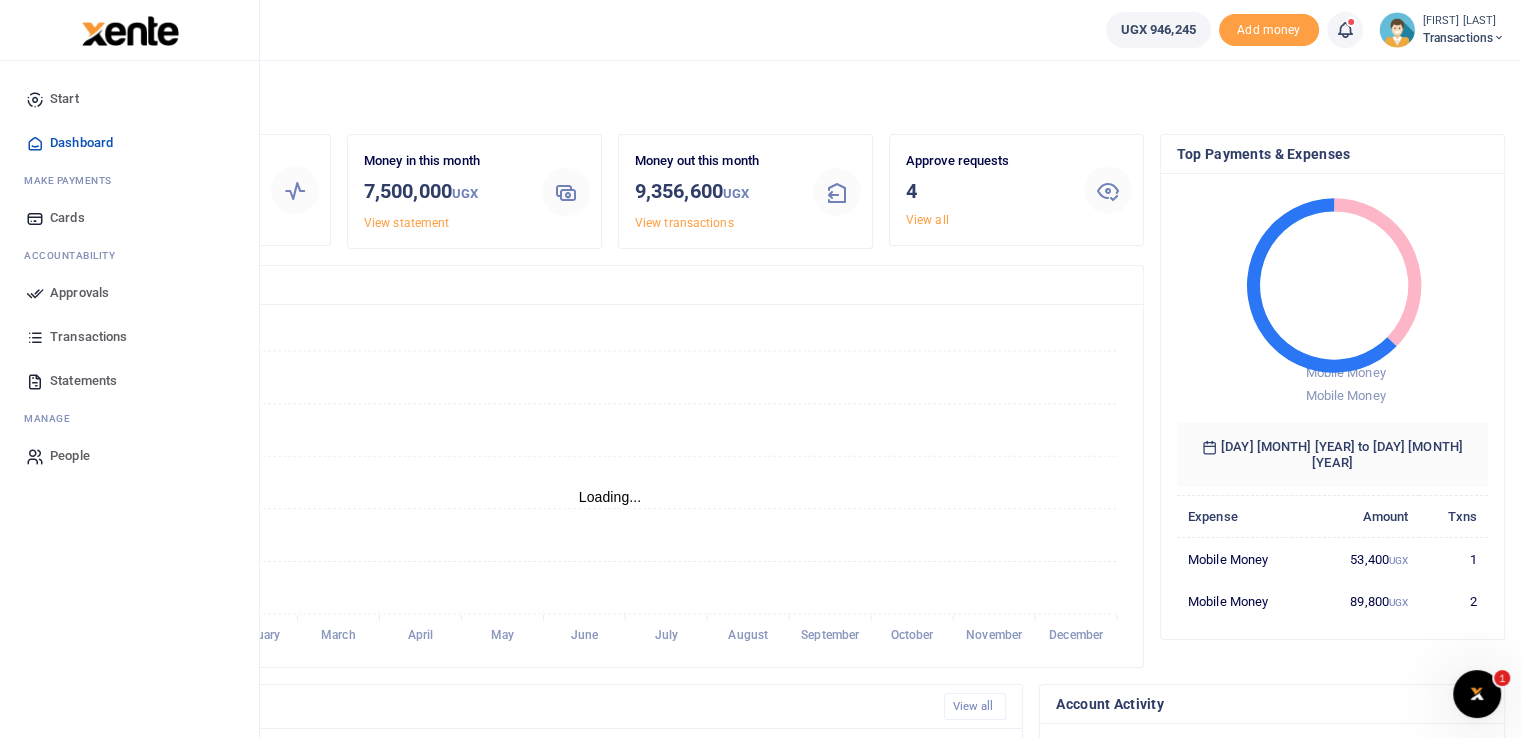 click at bounding box center (35, 293) 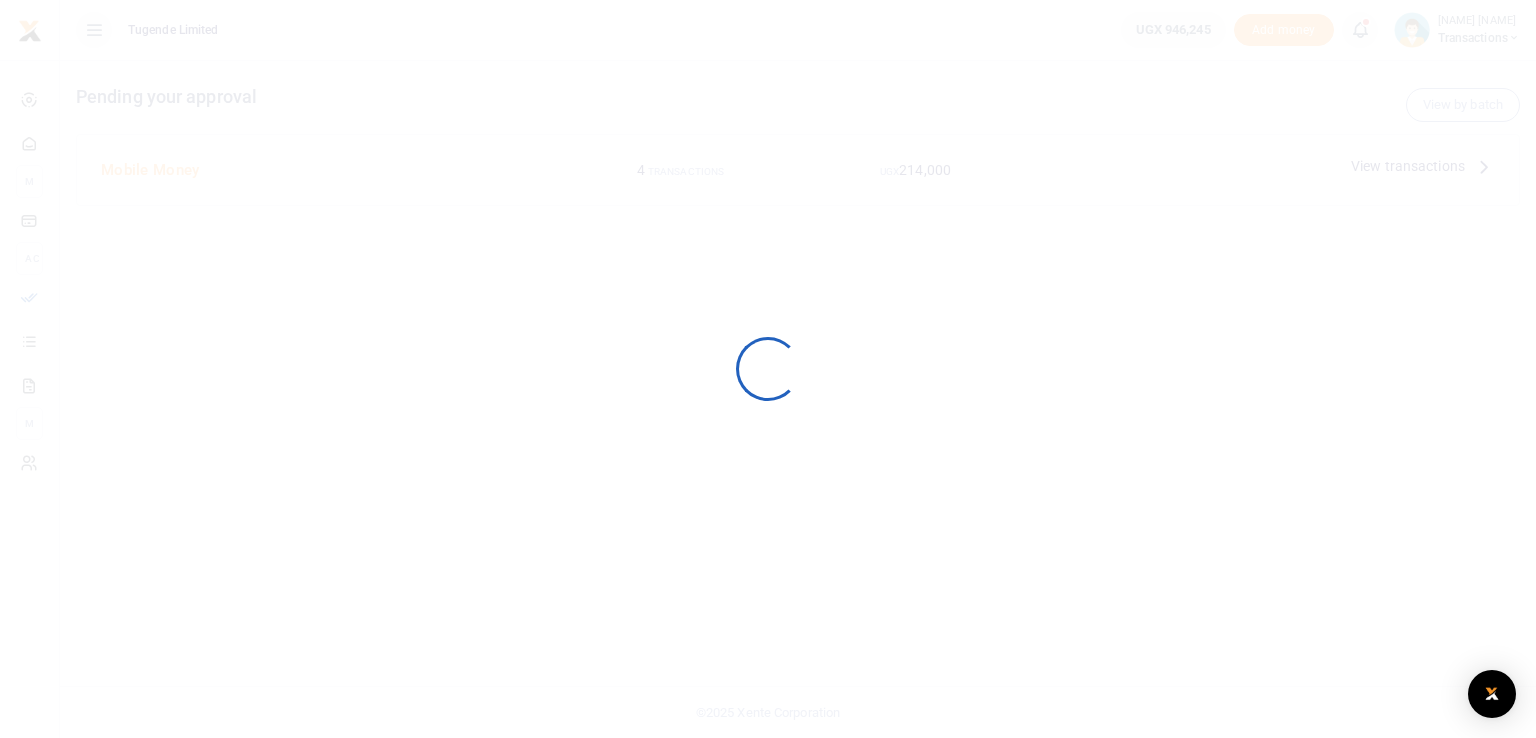 scroll, scrollTop: 0, scrollLeft: 0, axis: both 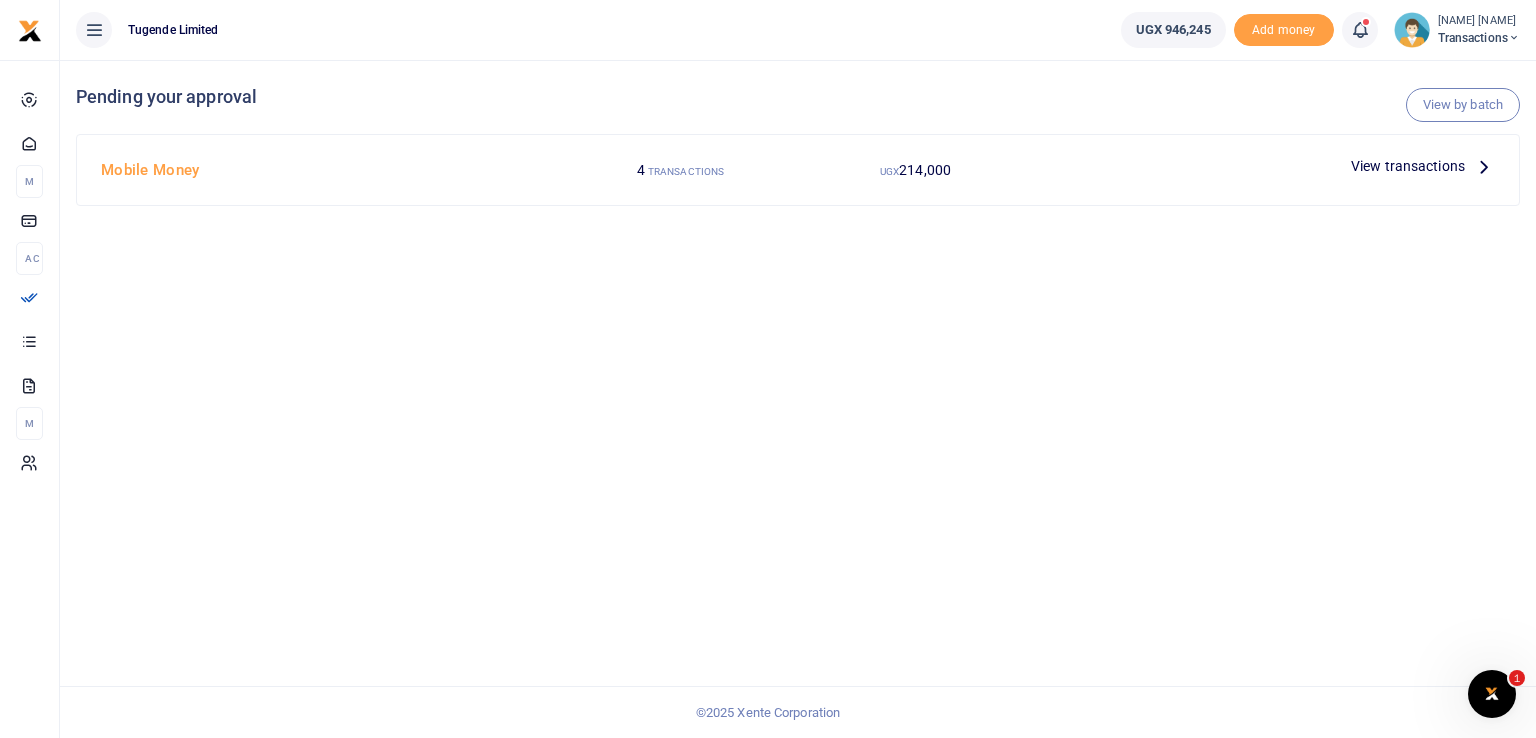 click on "View transactions" at bounding box center (1408, 166) 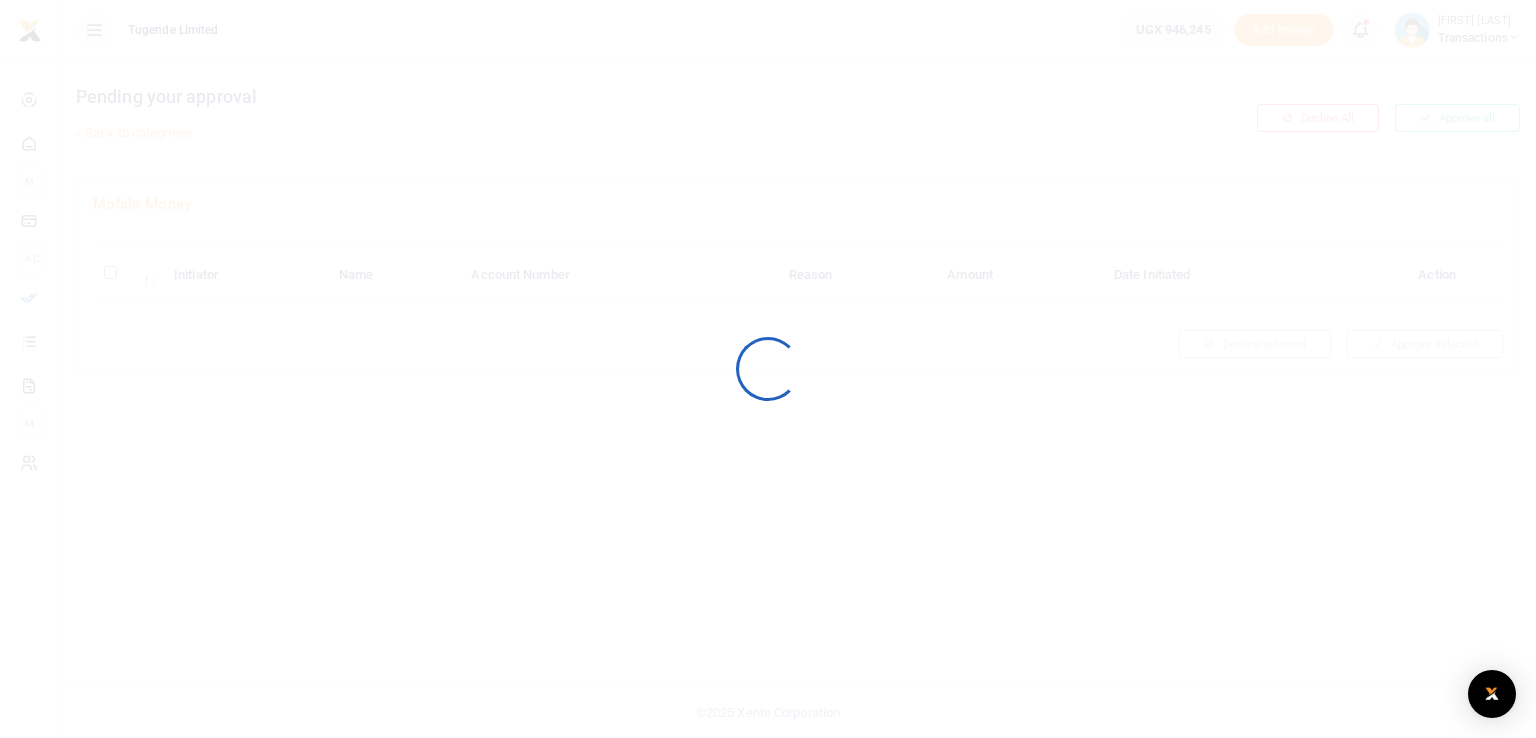 scroll, scrollTop: 0, scrollLeft: 0, axis: both 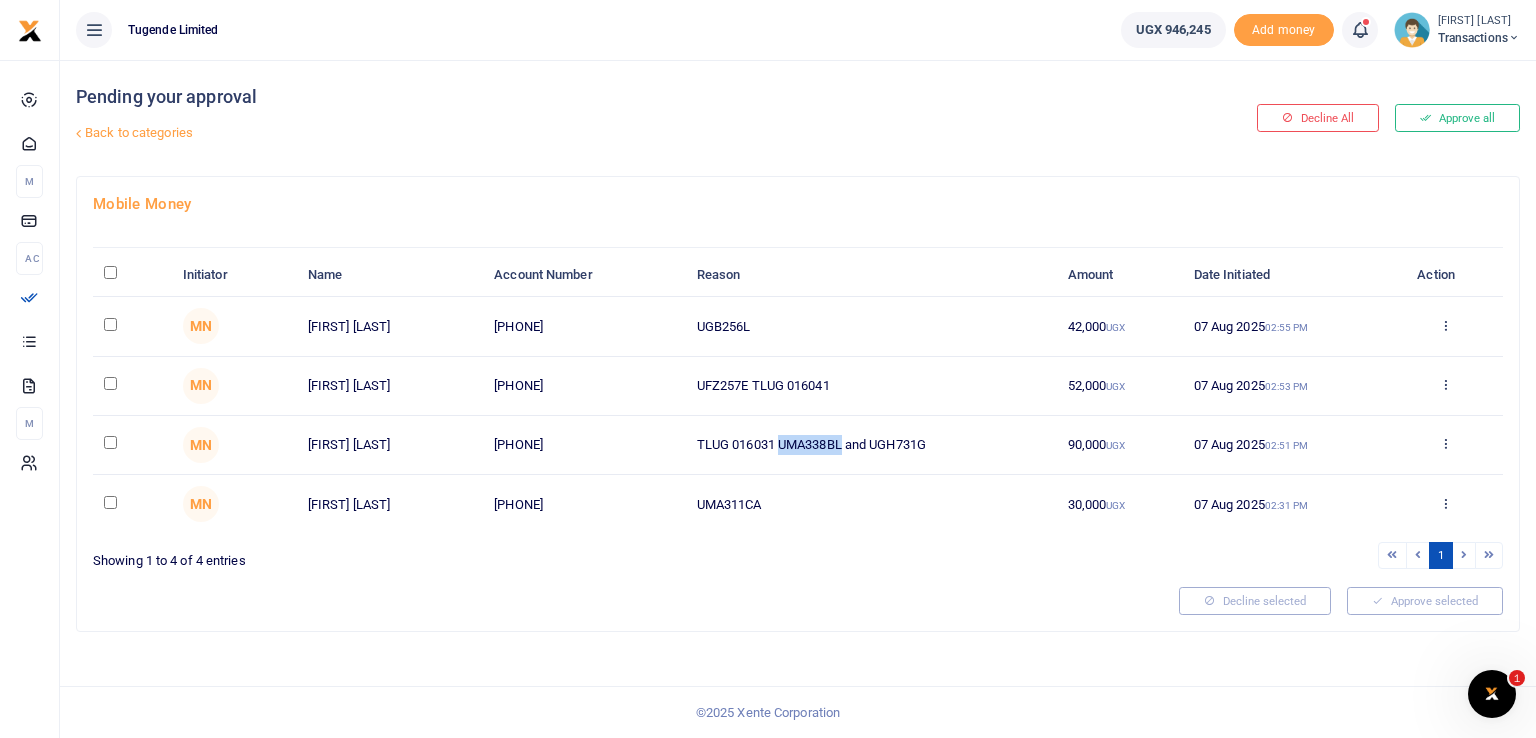 drag, startPoint x: 843, startPoint y: 443, endPoint x: 783, endPoint y: 443, distance: 60 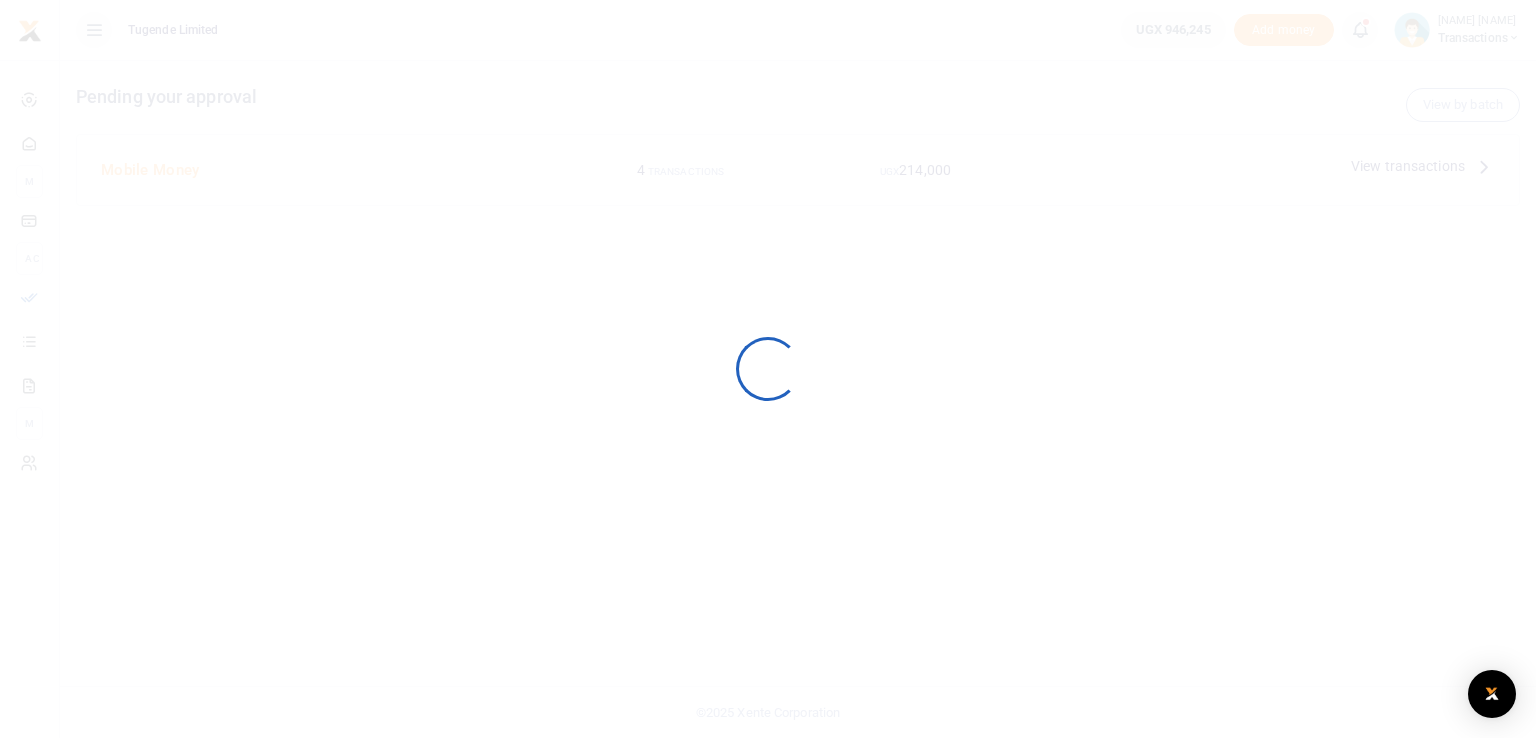 scroll, scrollTop: 0, scrollLeft: 0, axis: both 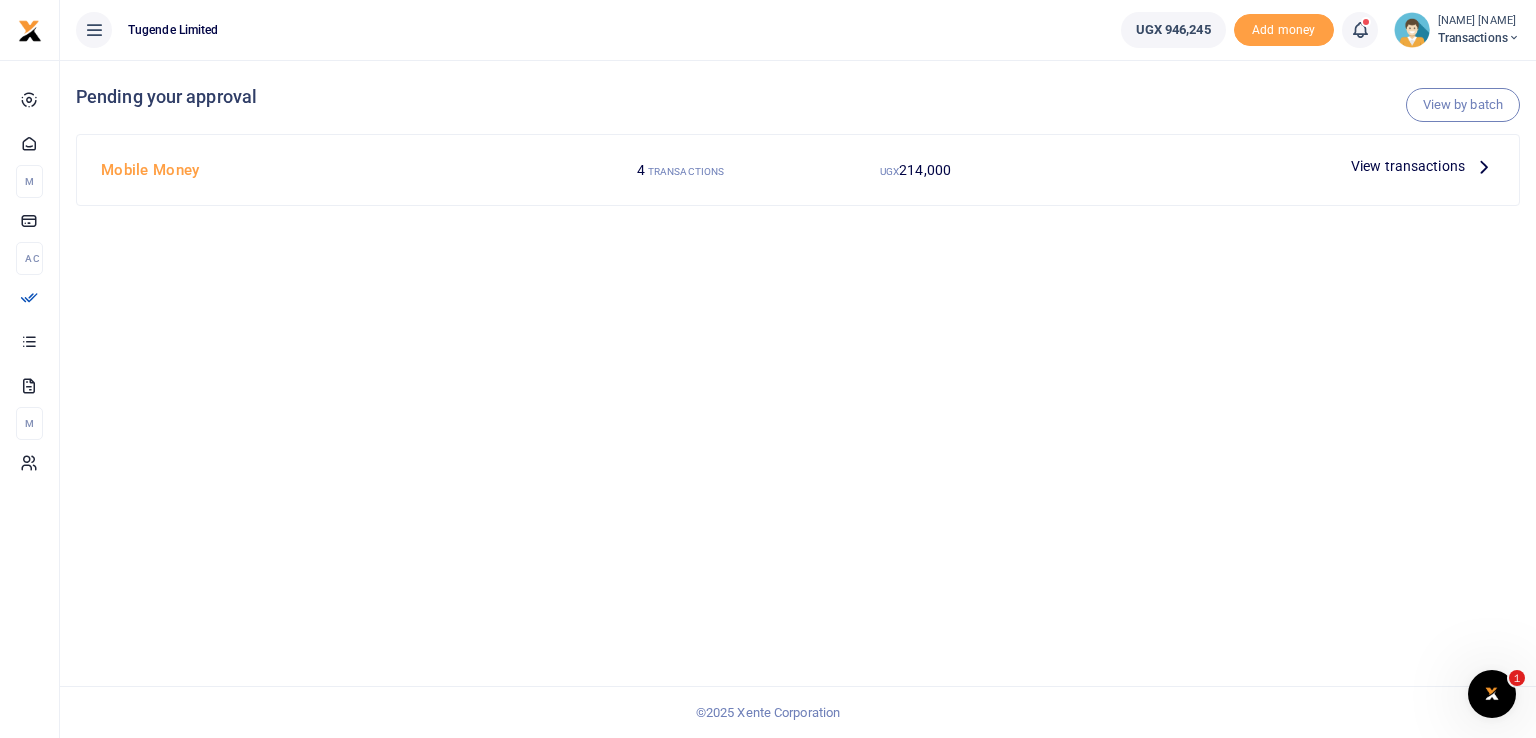click on "View transactions" at bounding box center [1408, 166] 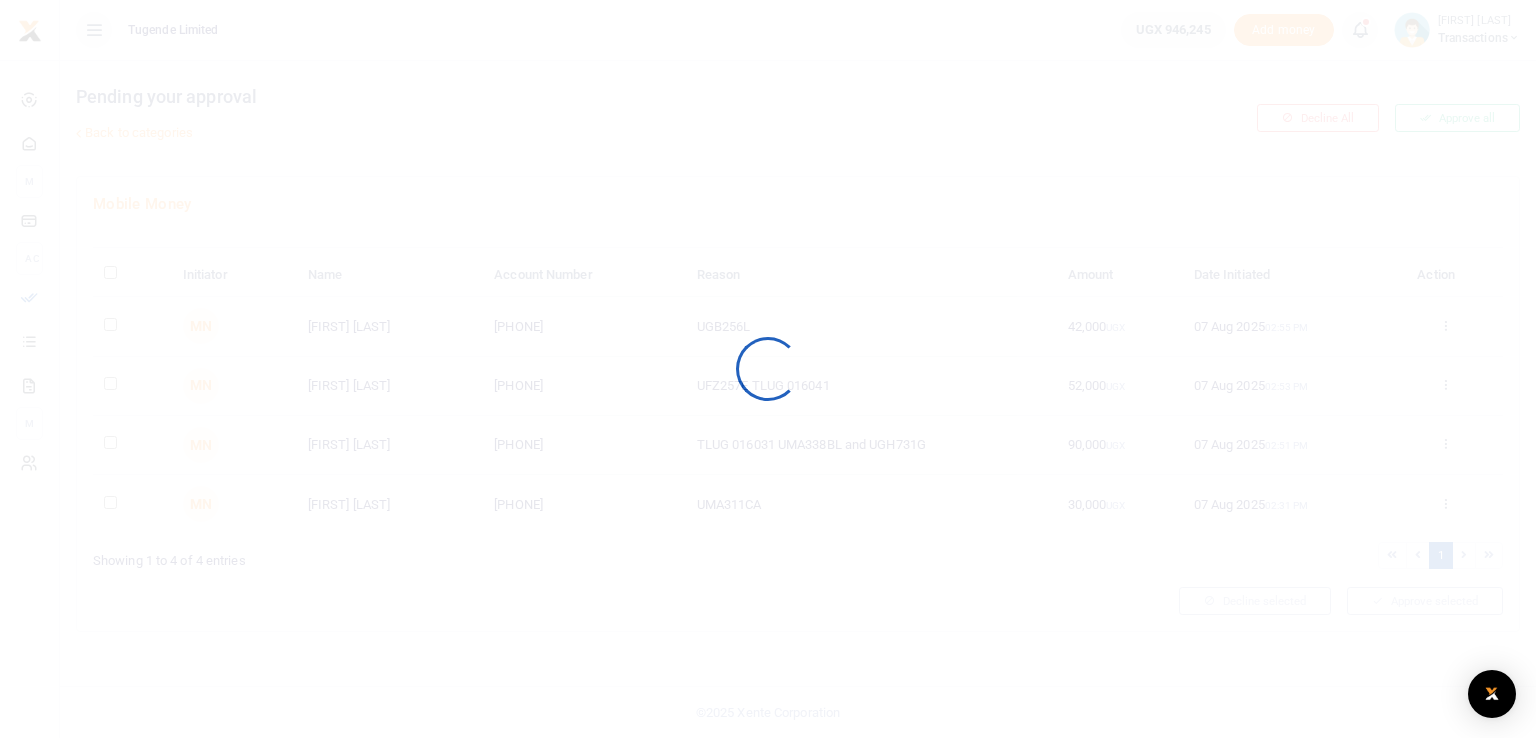 scroll, scrollTop: 0, scrollLeft: 0, axis: both 